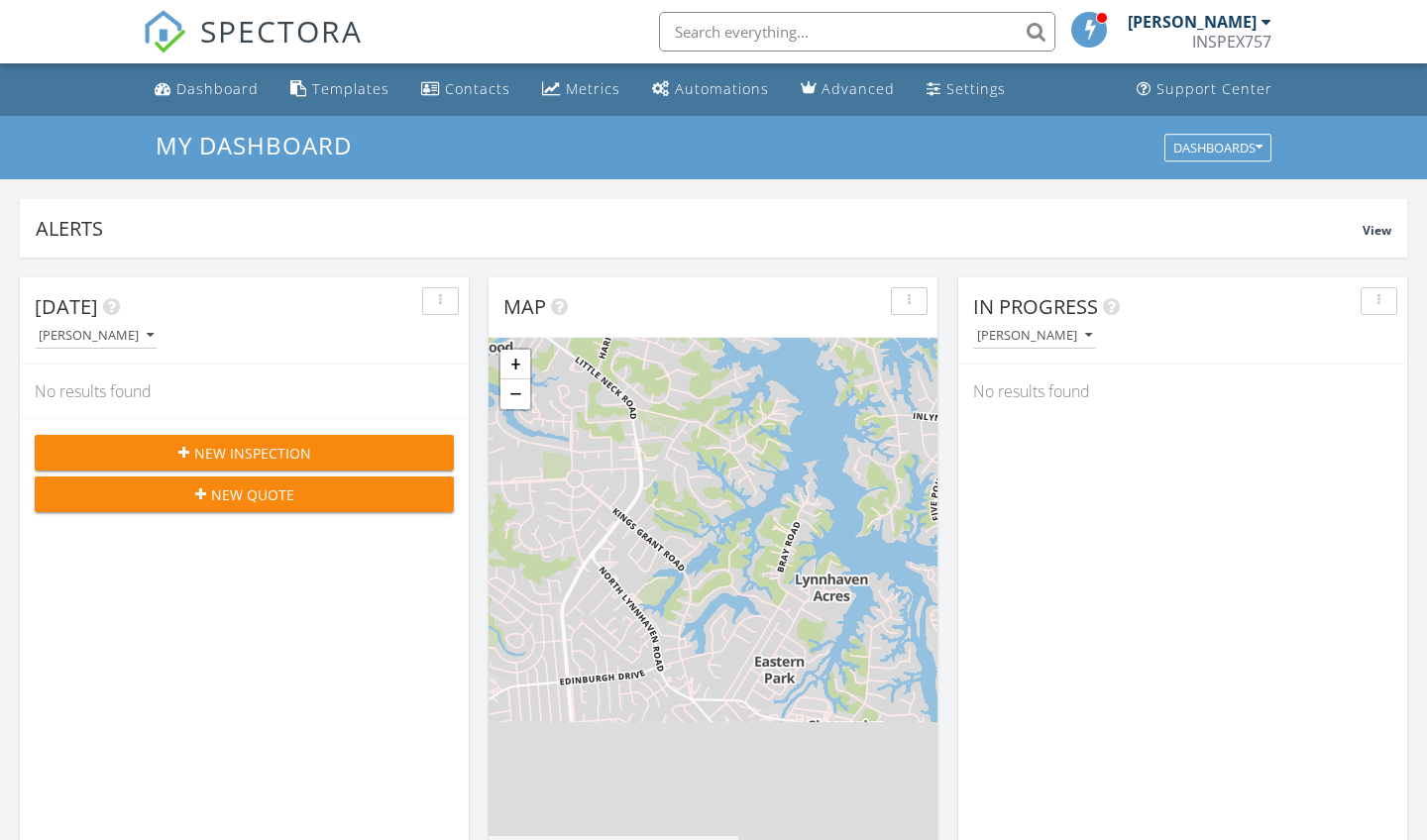 scroll, scrollTop: 835, scrollLeft: 0, axis: vertical 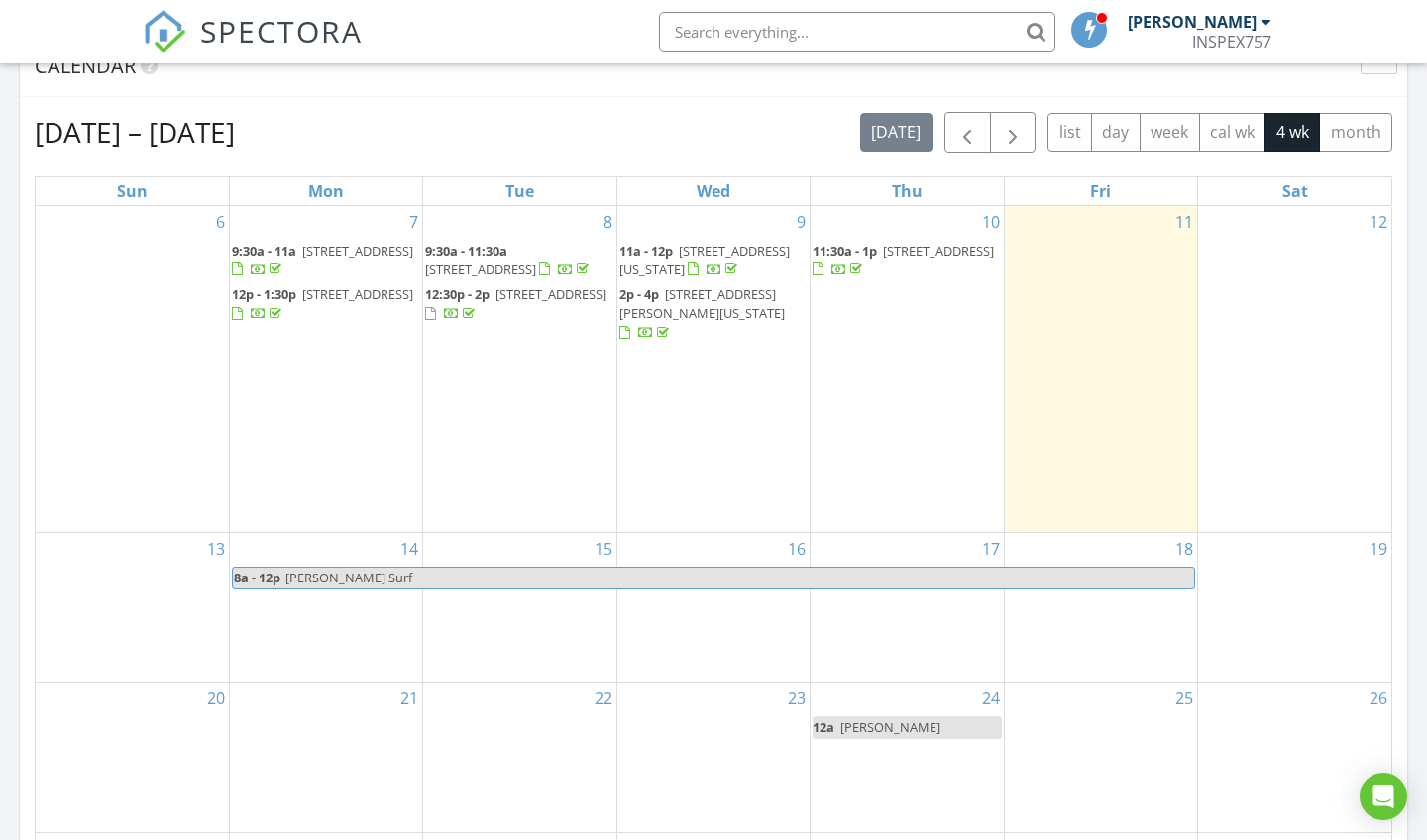 click on "1124 Portsmouth Blvd, Portsmouth 23704" at bounding box center (938, 251) 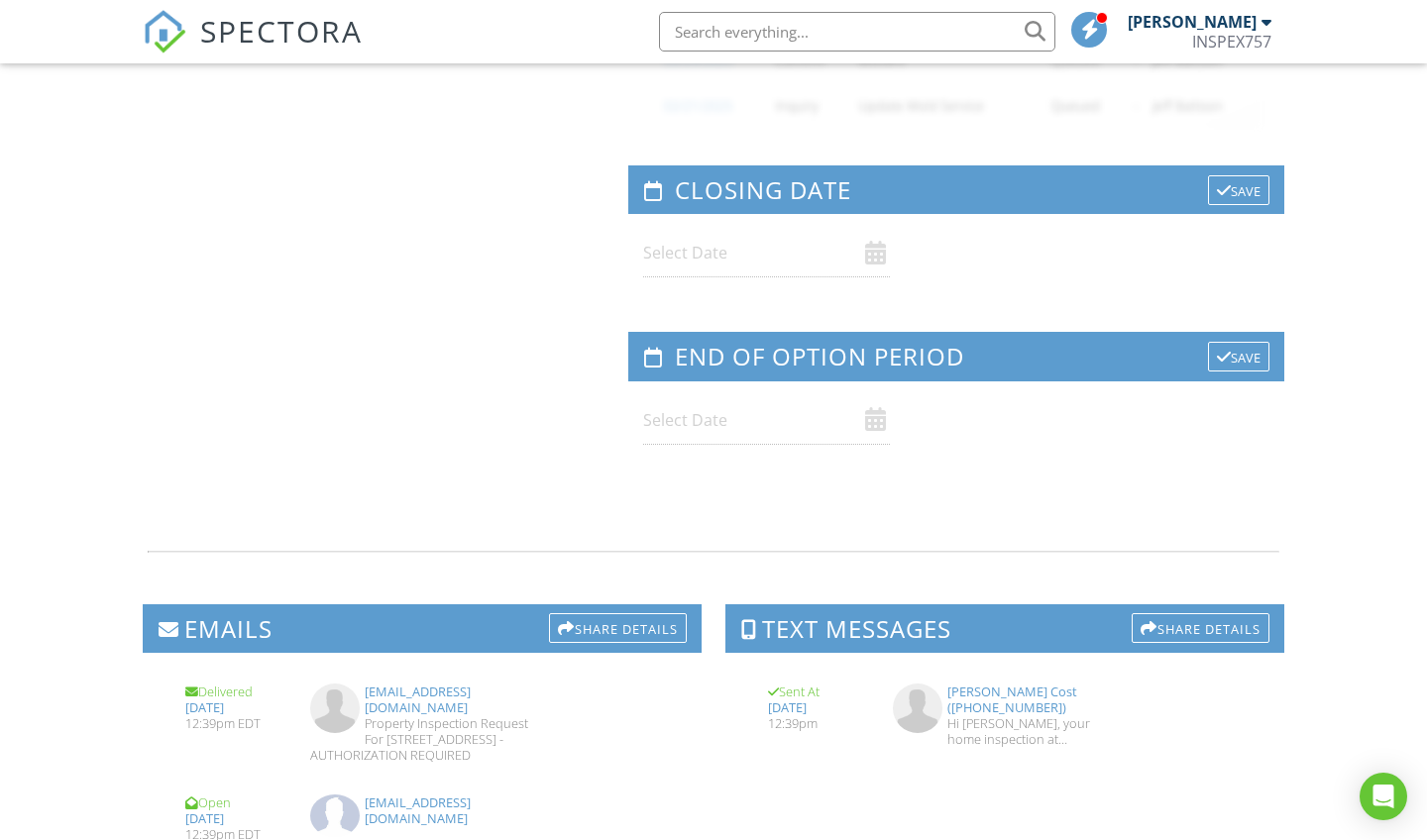 scroll, scrollTop: 2302, scrollLeft: 0, axis: vertical 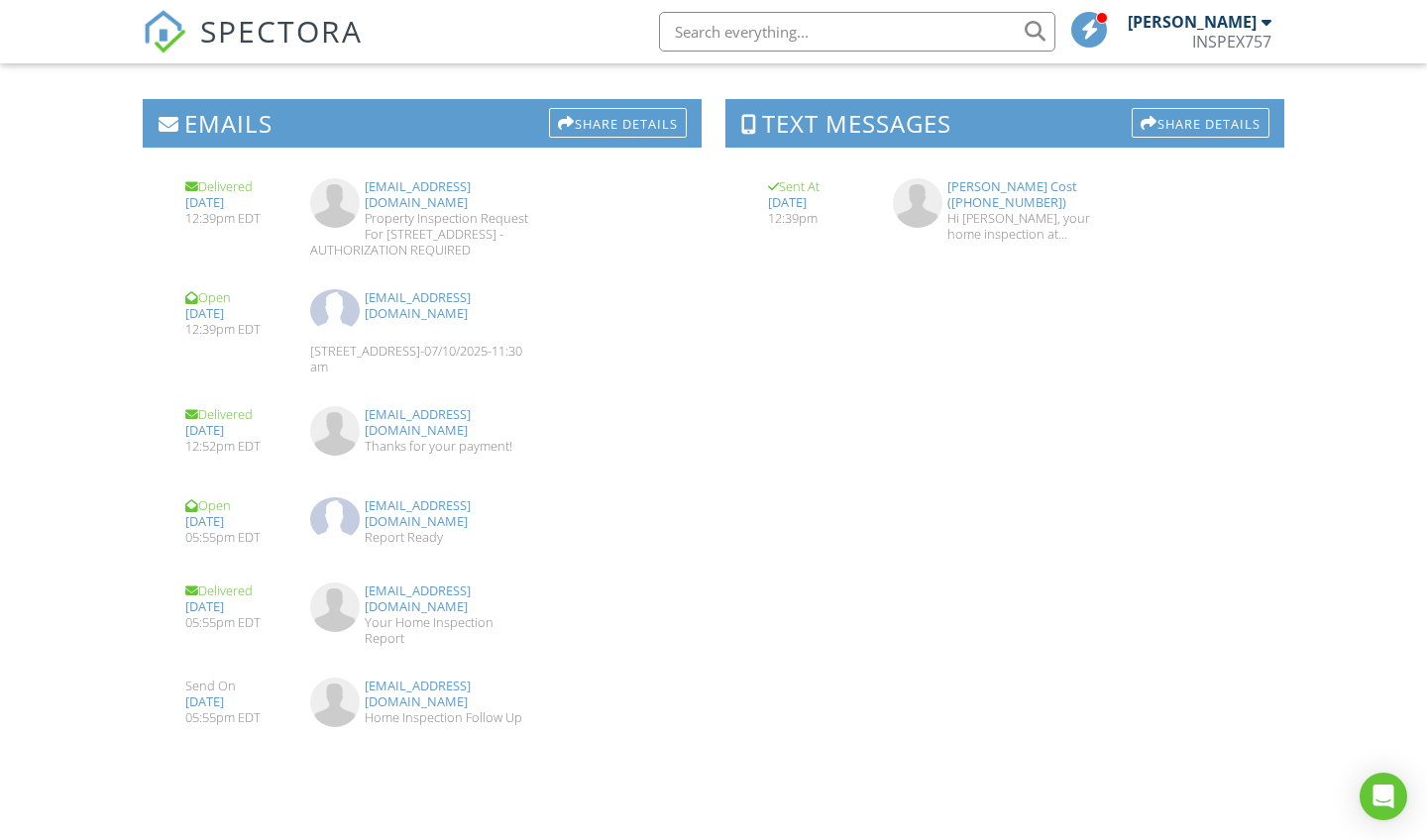 click at bounding box center (642, 693) 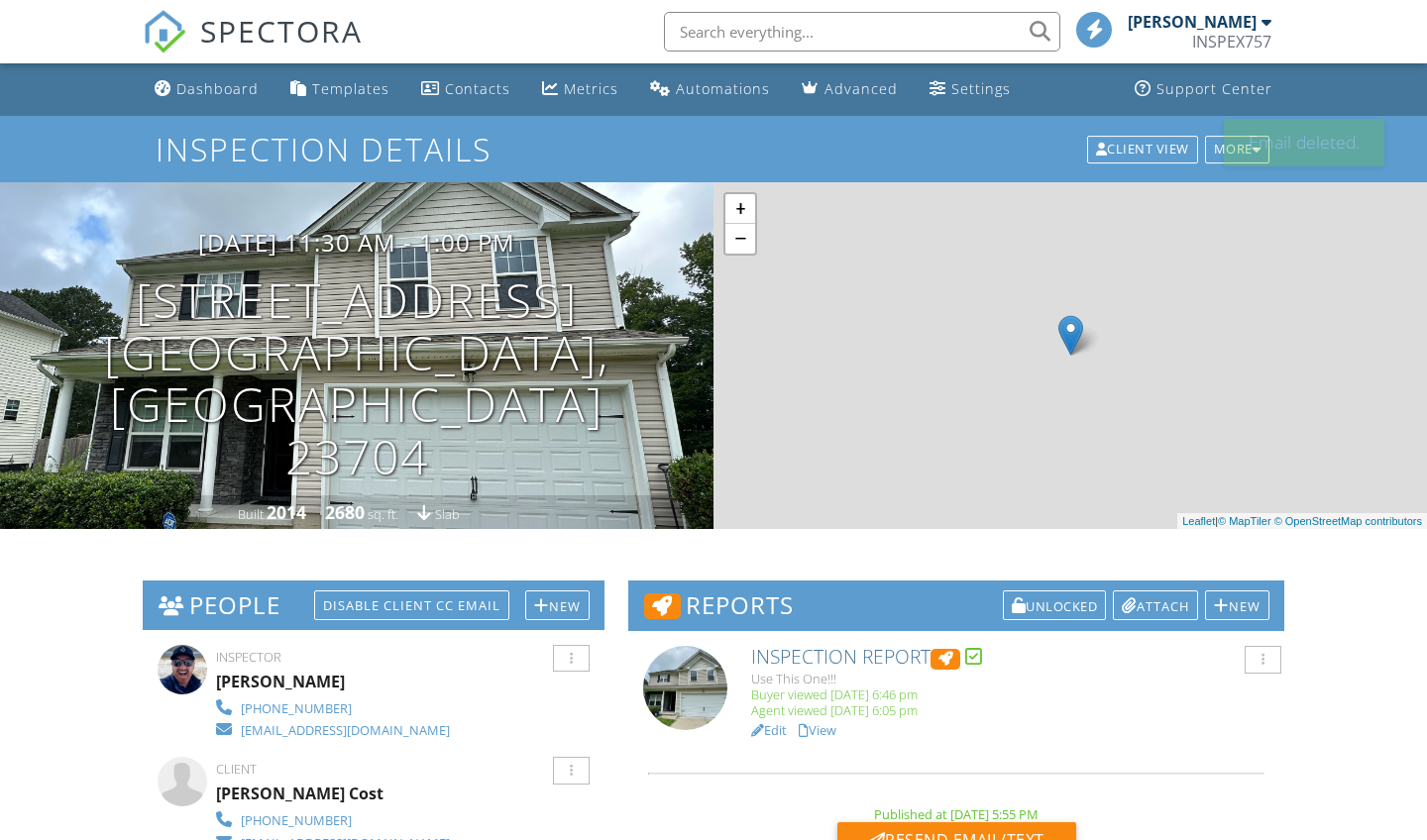 scroll, scrollTop: 0, scrollLeft: 0, axis: both 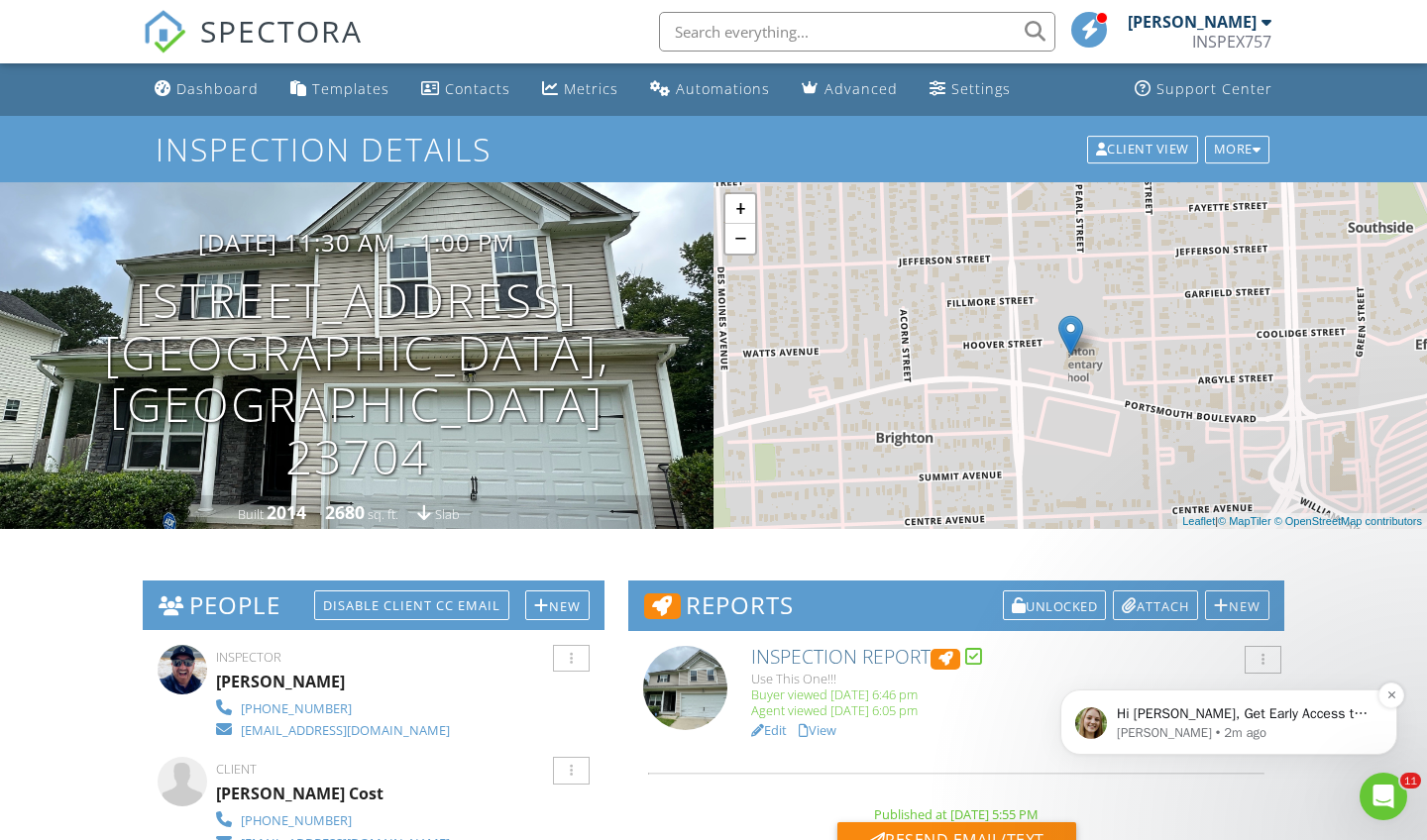 click on "Hi Greg, Get Early Access to New Report Writing Features &amp; Updates Want to be the first to try Spectora’s latest updates? Join our early access group and be the first to use new features before they’re released. Features and updates coming soon that you will get early access to include: Update: The upgraded Rapid Fire Camera, New: Photo preview before adding images to a report, New: The .5 camera lens" at bounding box center [1245, 714] 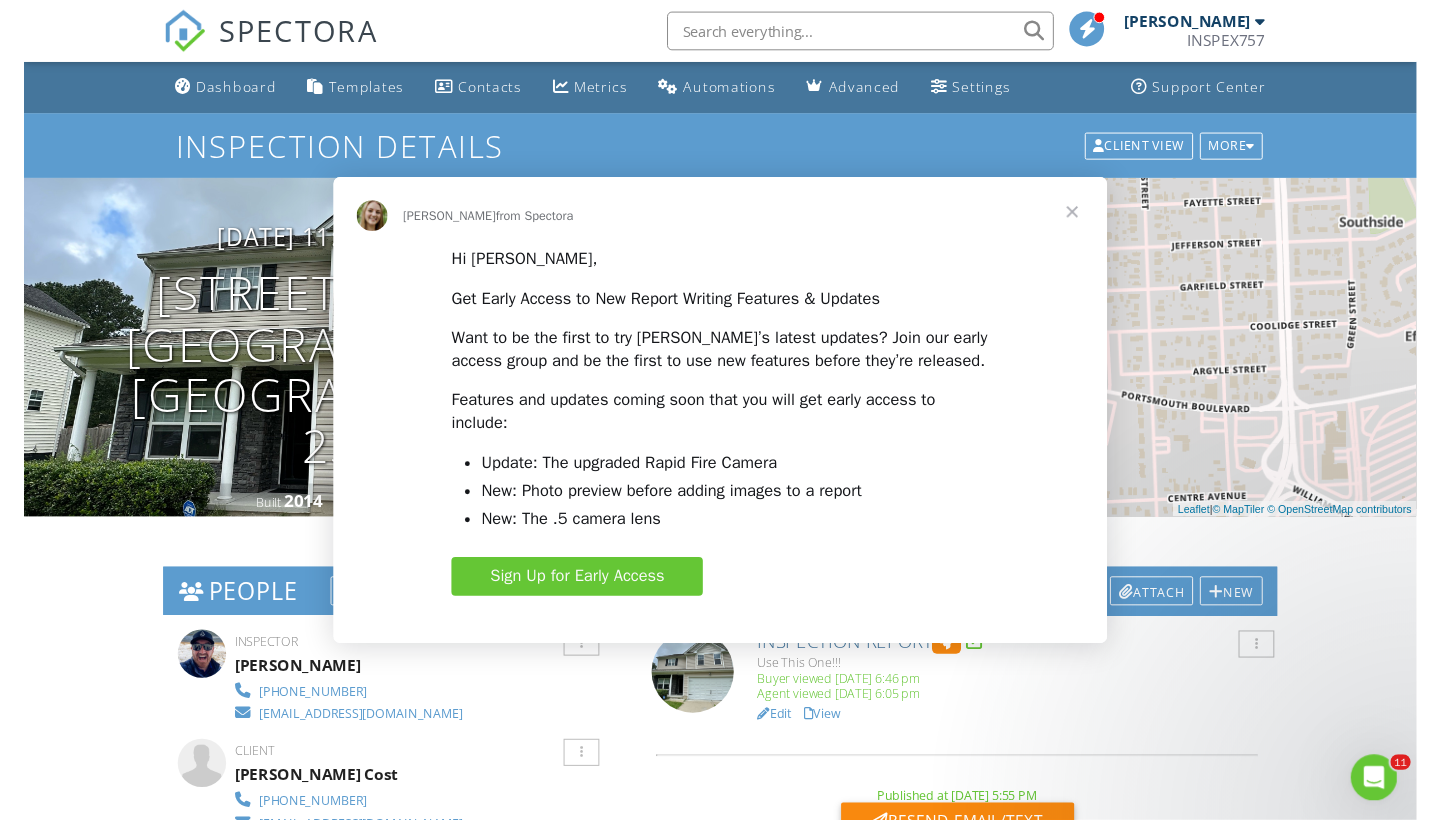 scroll, scrollTop: 0, scrollLeft: 0, axis: both 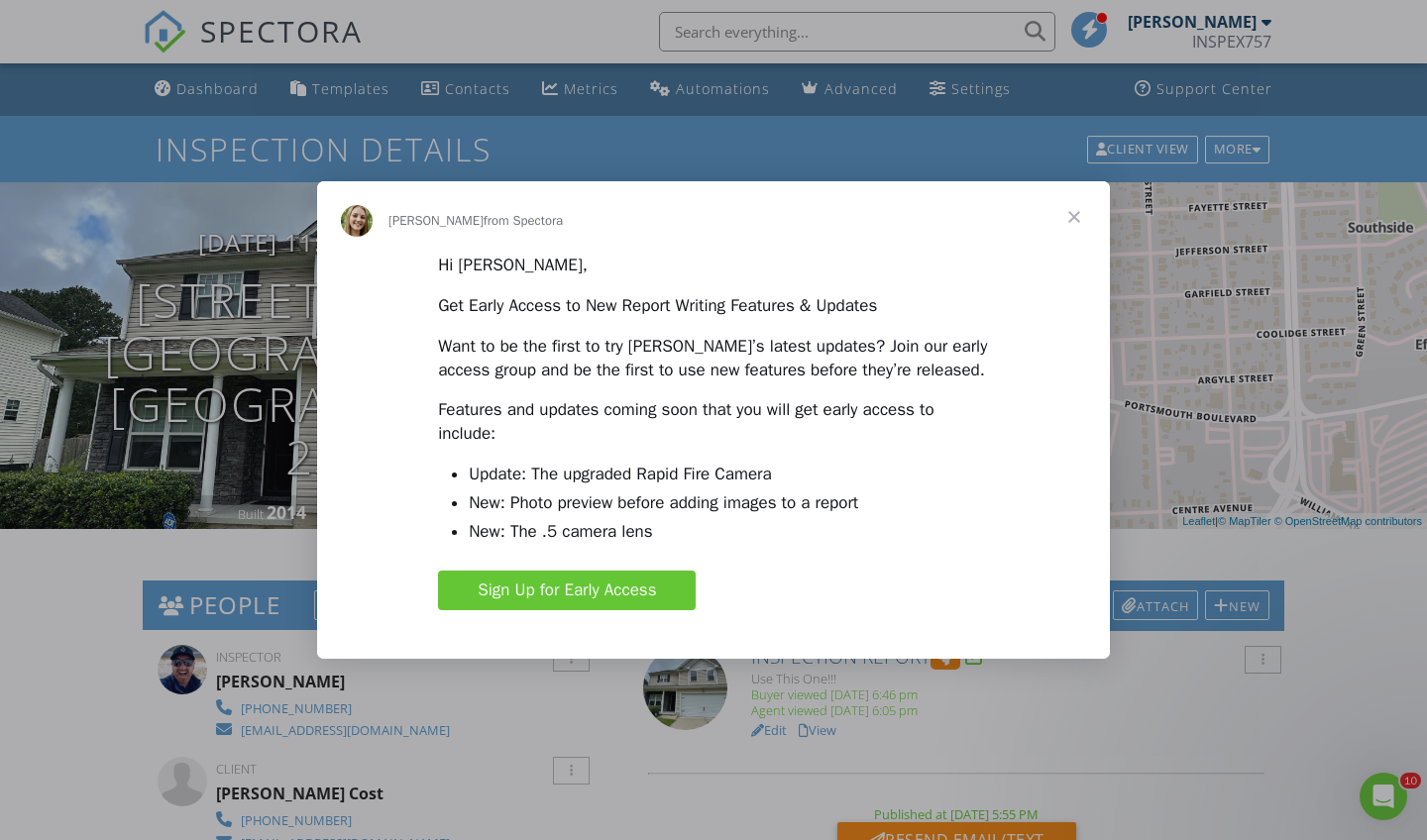 click on "Sign Up for Early Access" at bounding box center [567, 590] 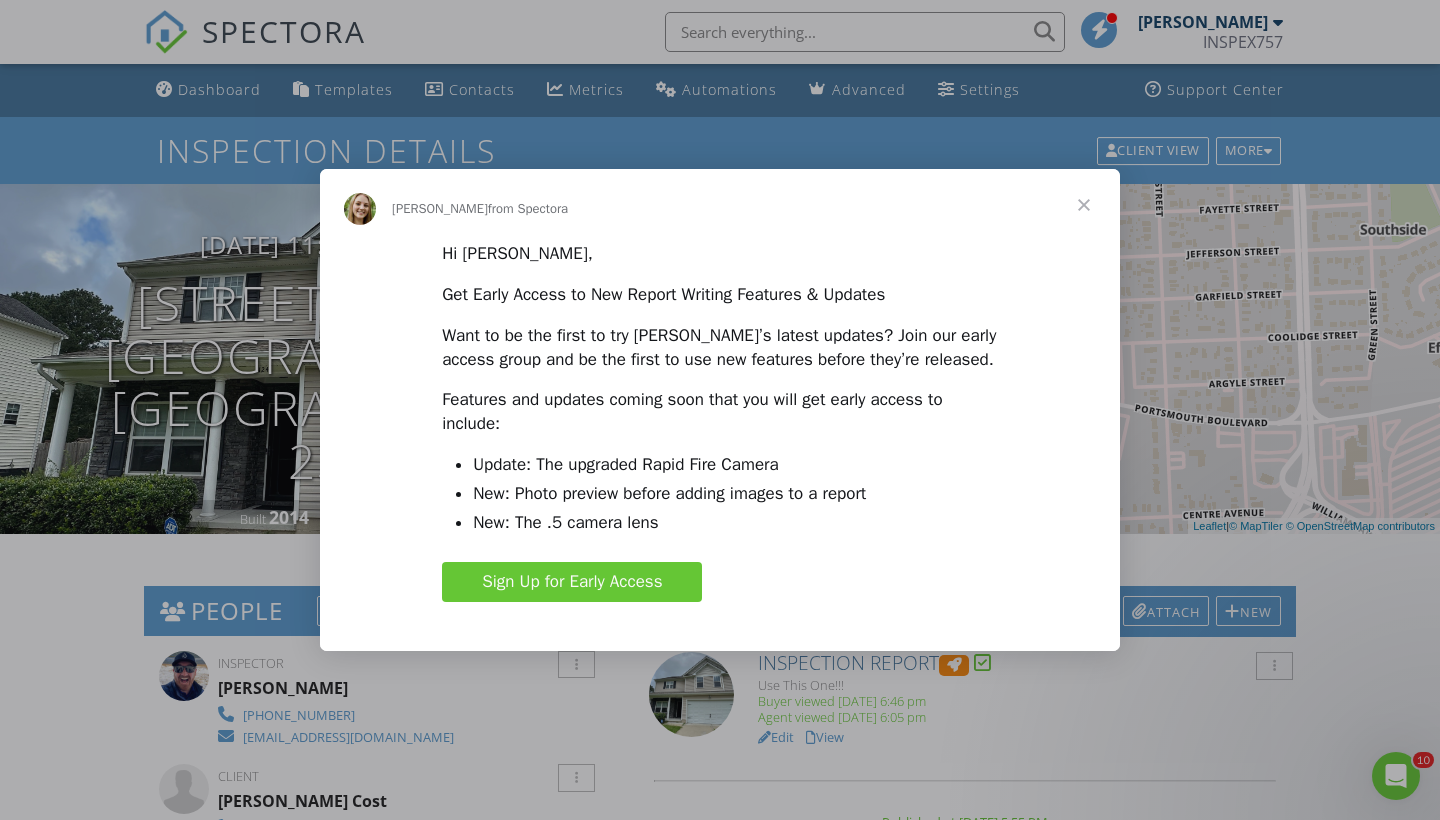 click at bounding box center [1084, 205] 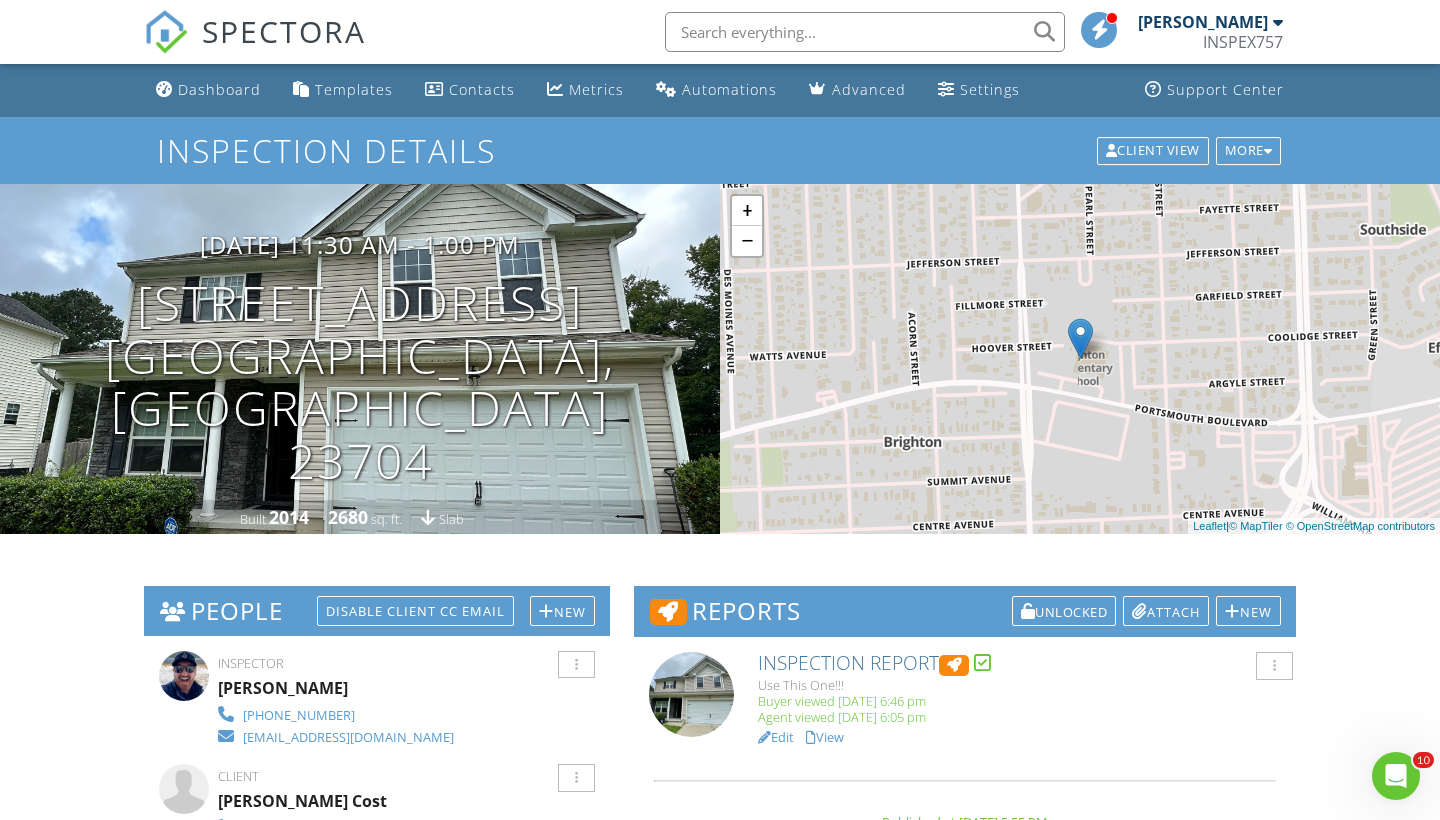 scroll, scrollTop: 0, scrollLeft: 0, axis: both 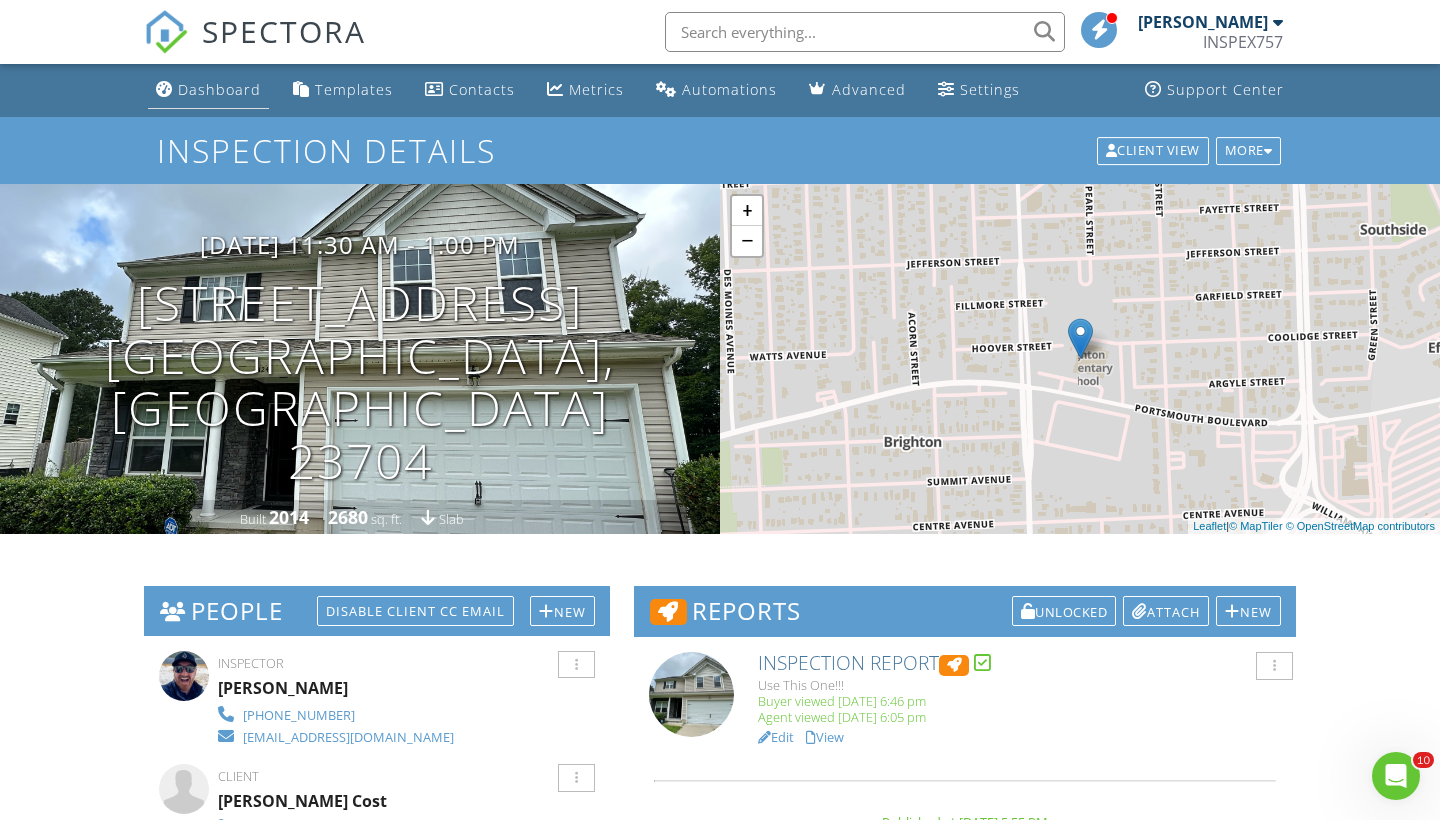 click on "Dashboard" at bounding box center [219, 89] 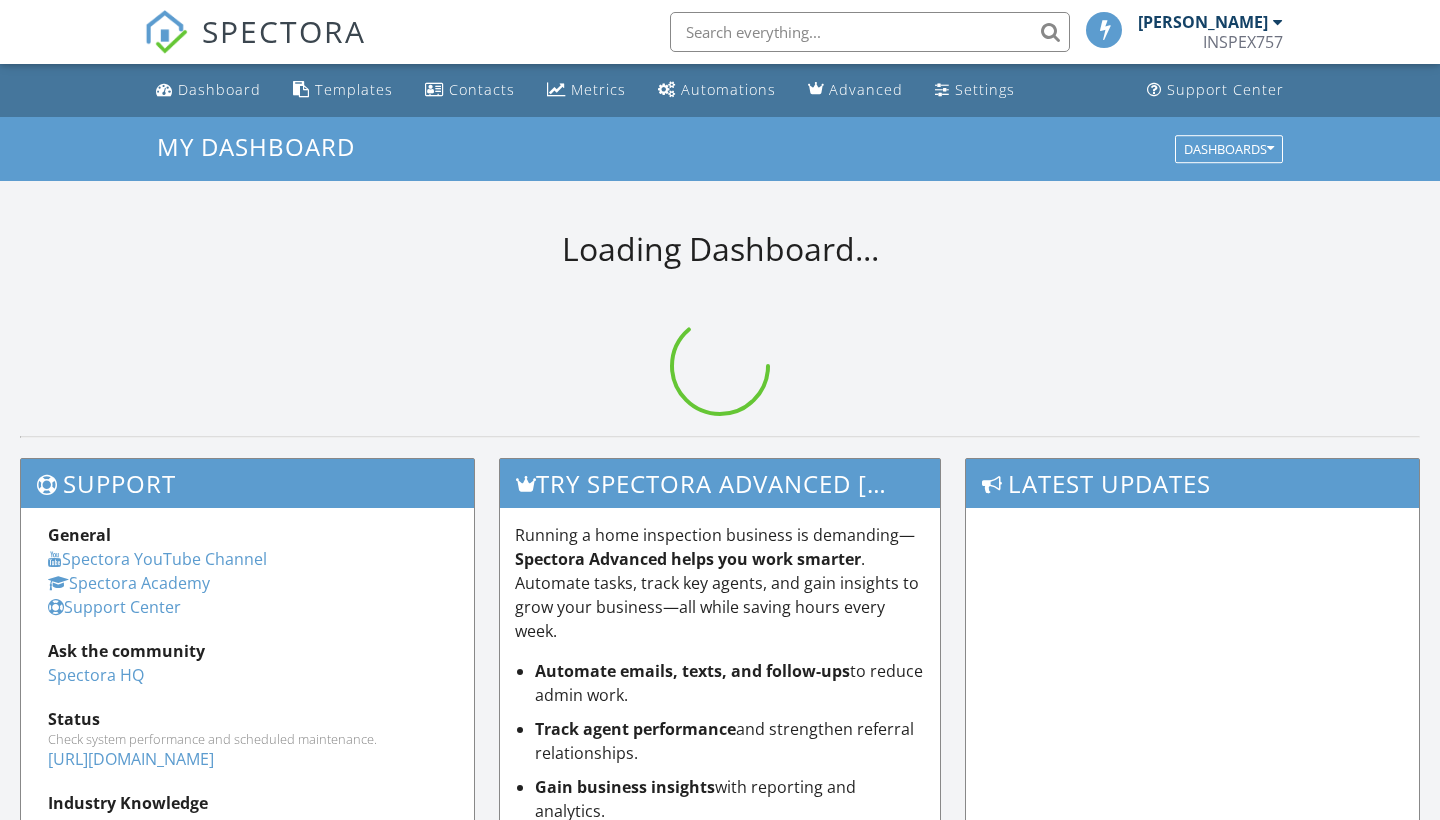scroll, scrollTop: 0, scrollLeft: 0, axis: both 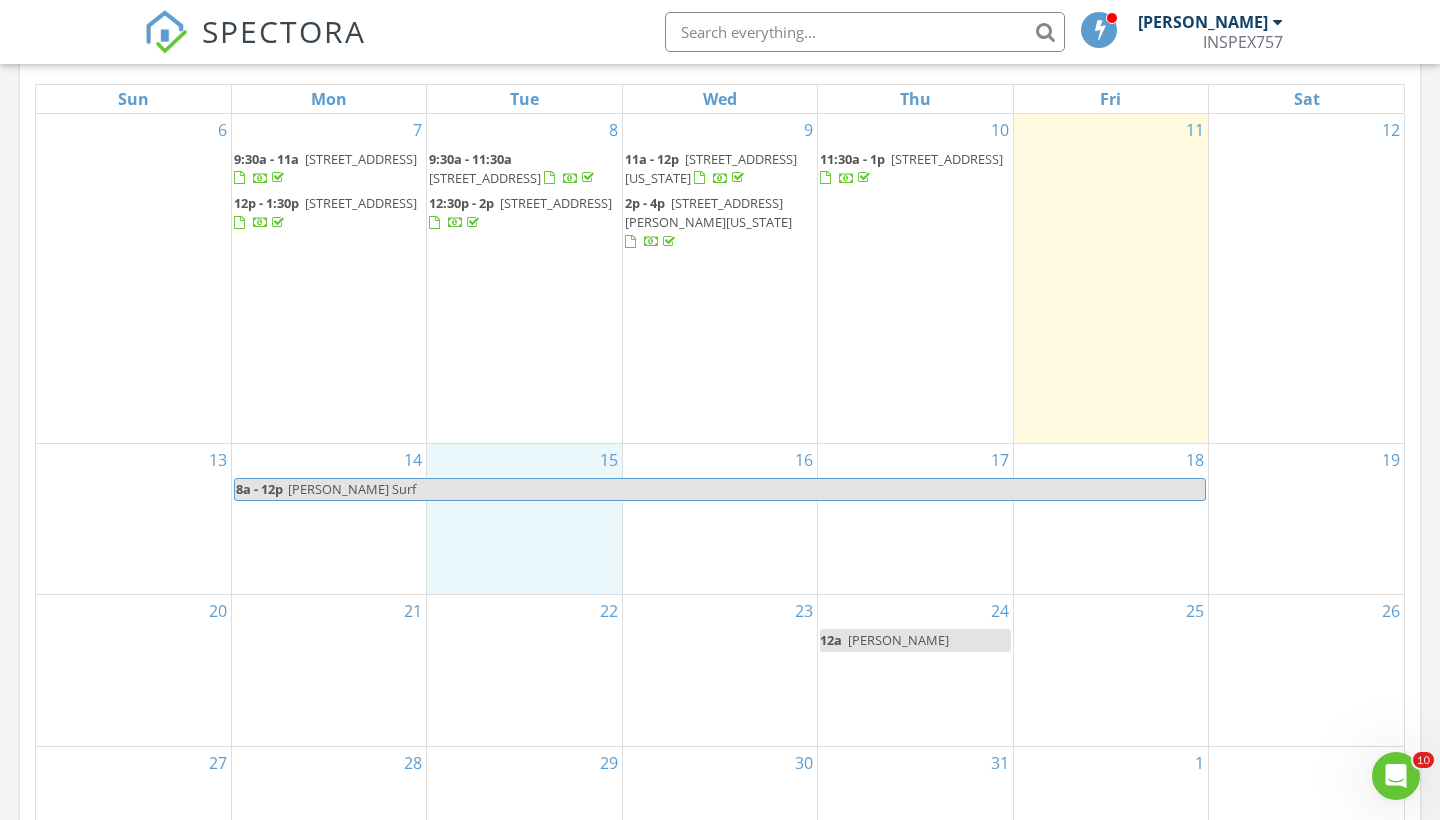 click on "15" at bounding box center [524, 519] 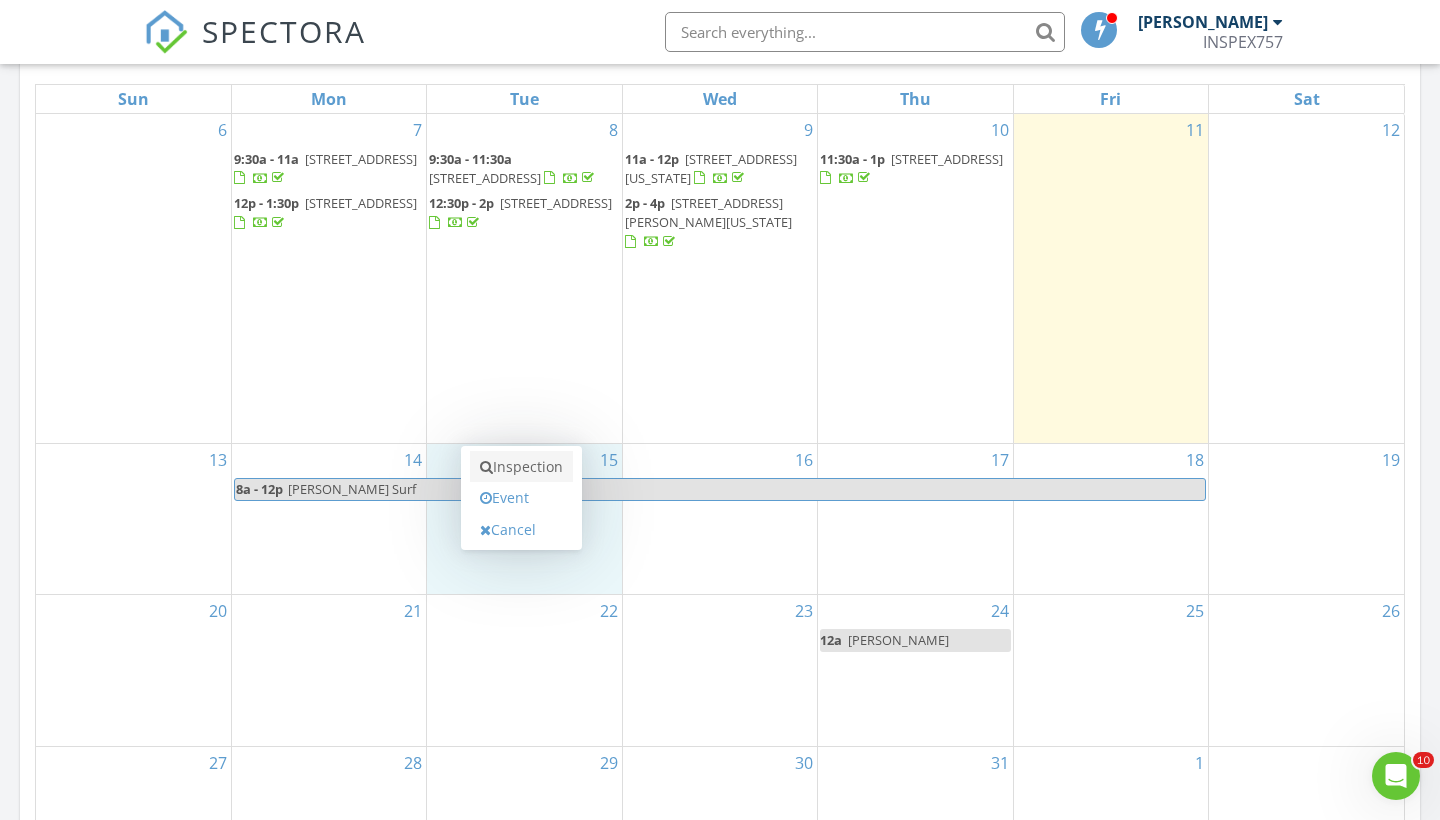 click on "Inspection" at bounding box center (521, 467) 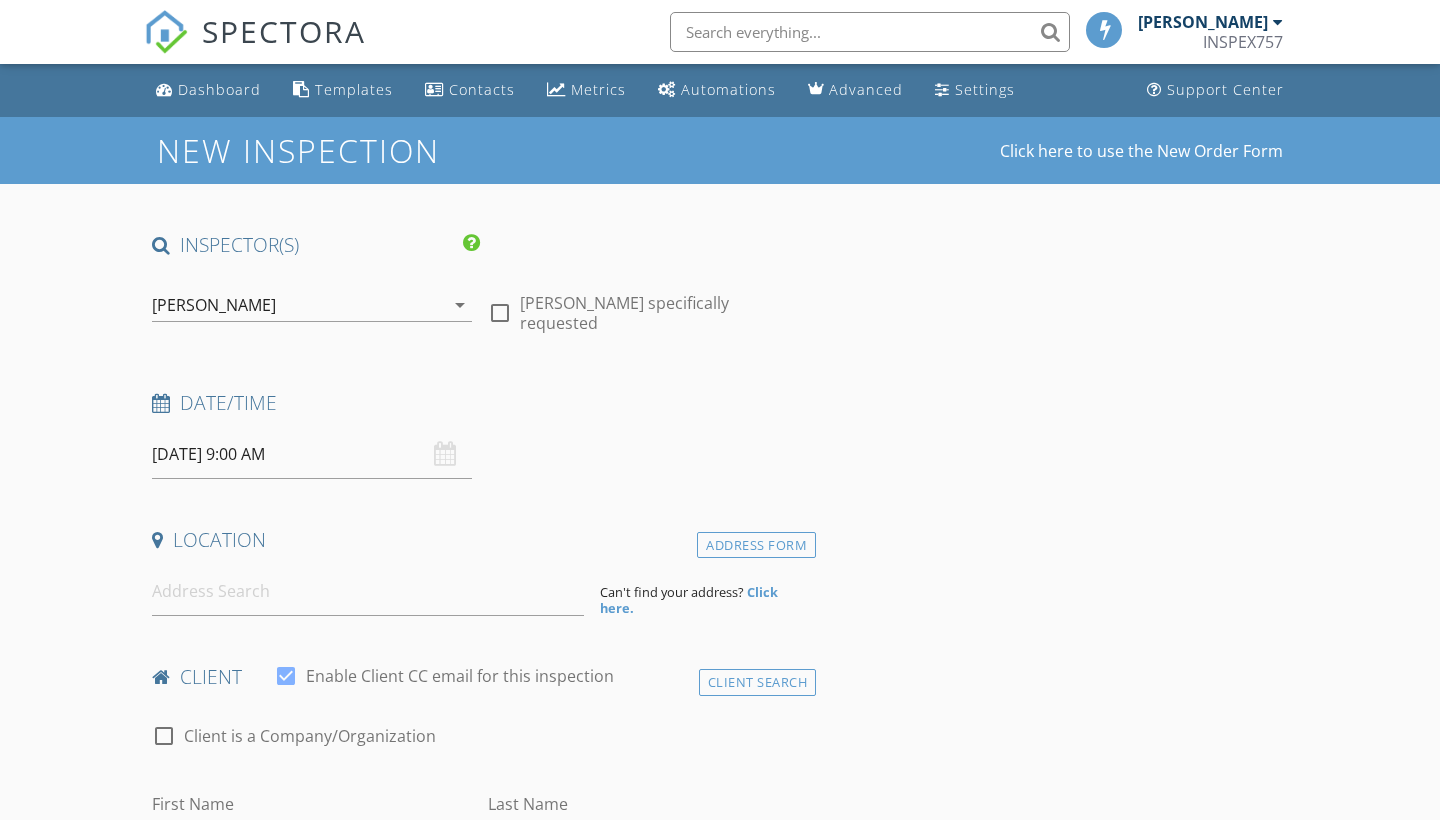 scroll, scrollTop: 0, scrollLeft: 0, axis: both 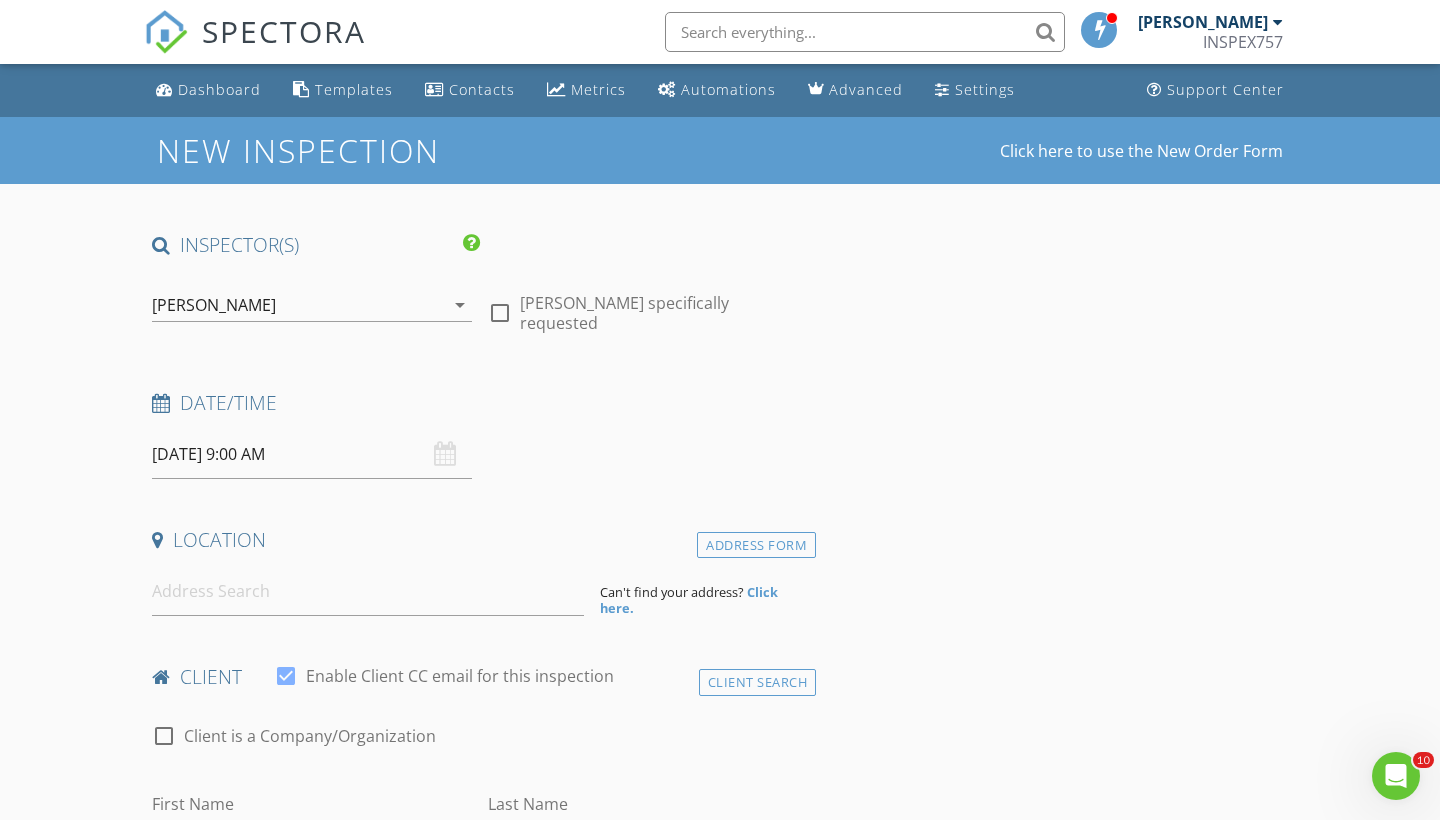 click on "[DATE] 9:00 AM" at bounding box center (312, 454) 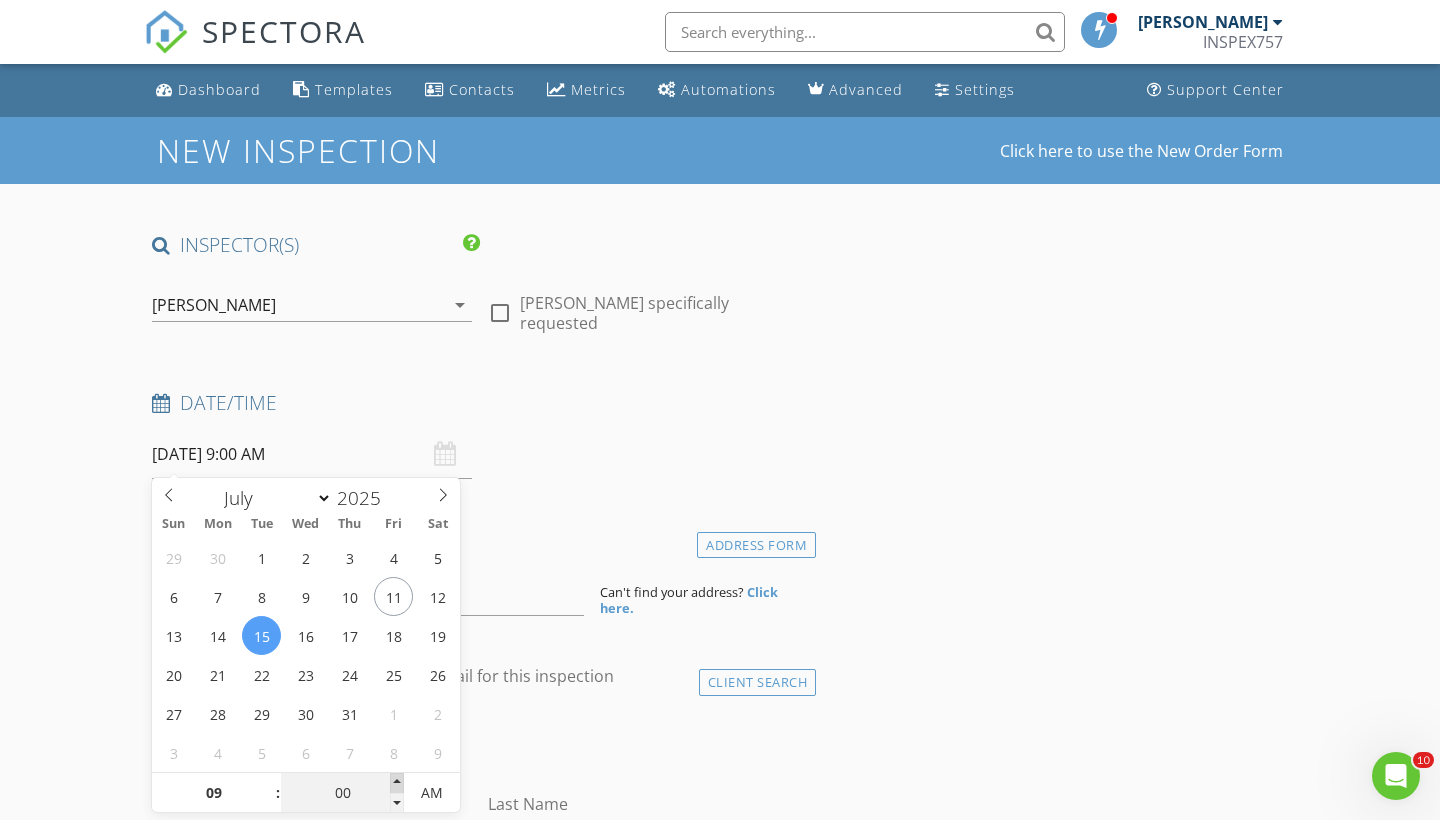 type on "[DATE] 9:05 AM" 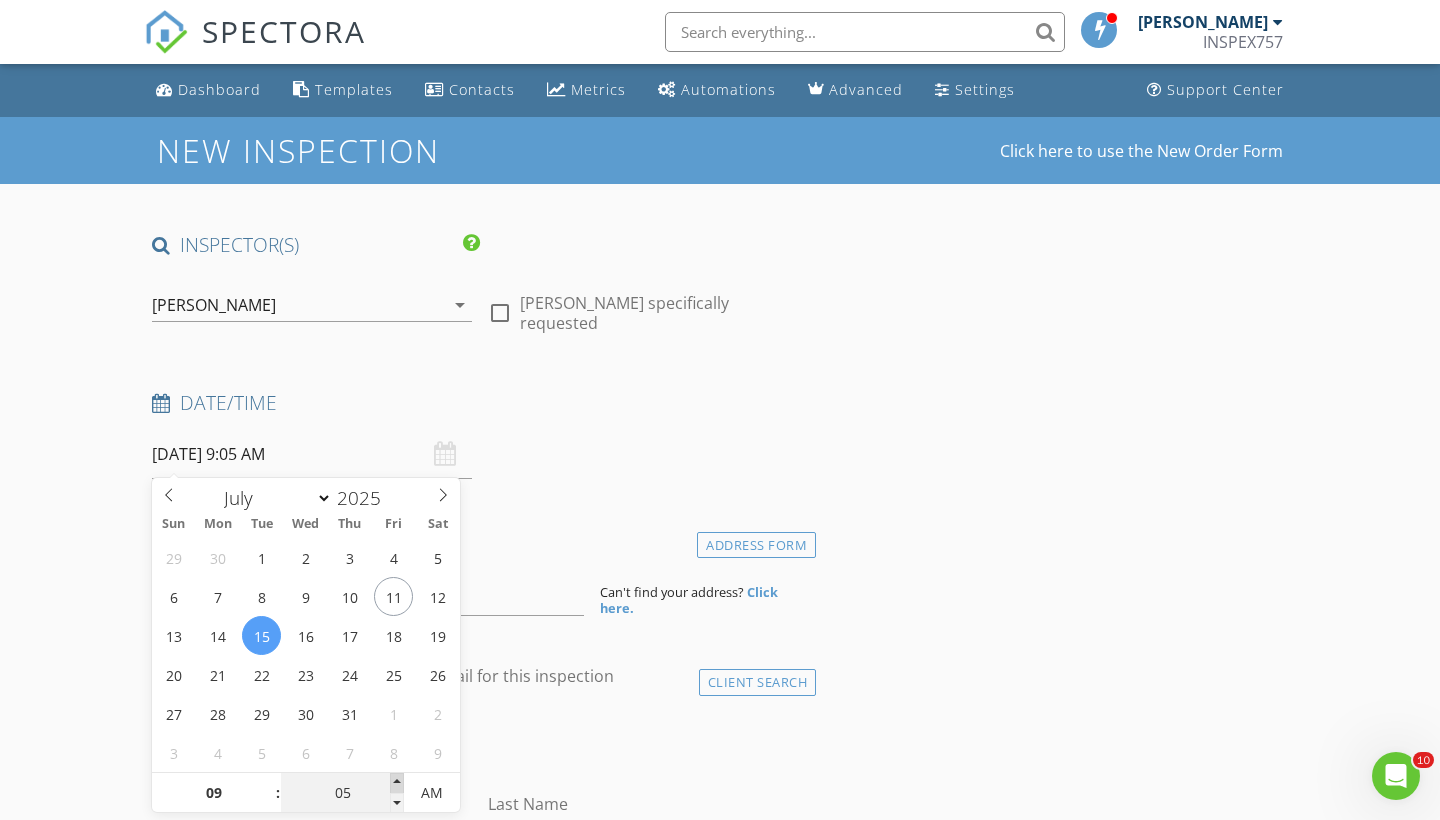 click at bounding box center [397, 783] 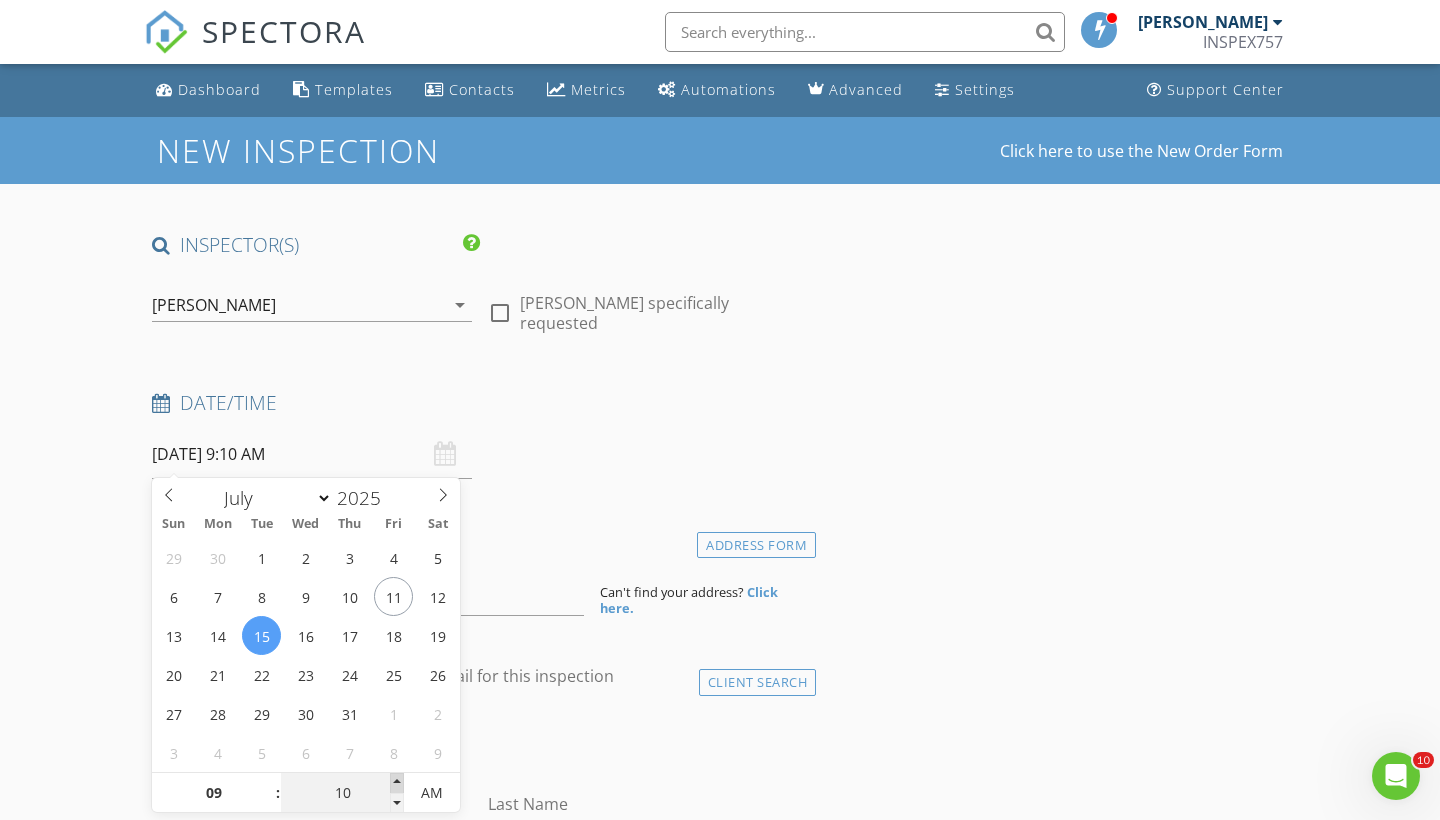click at bounding box center [397, 783] 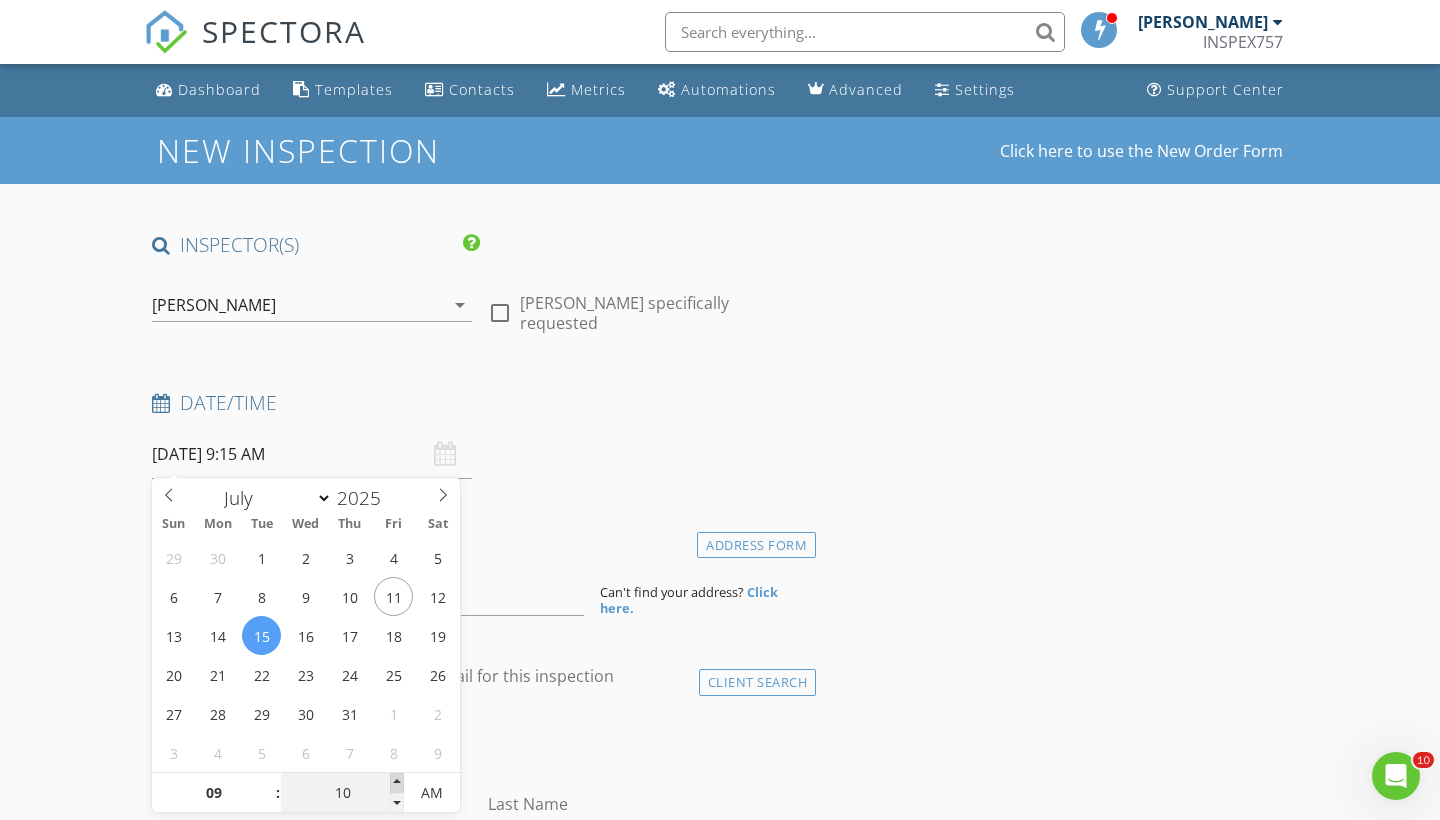 type on "15" 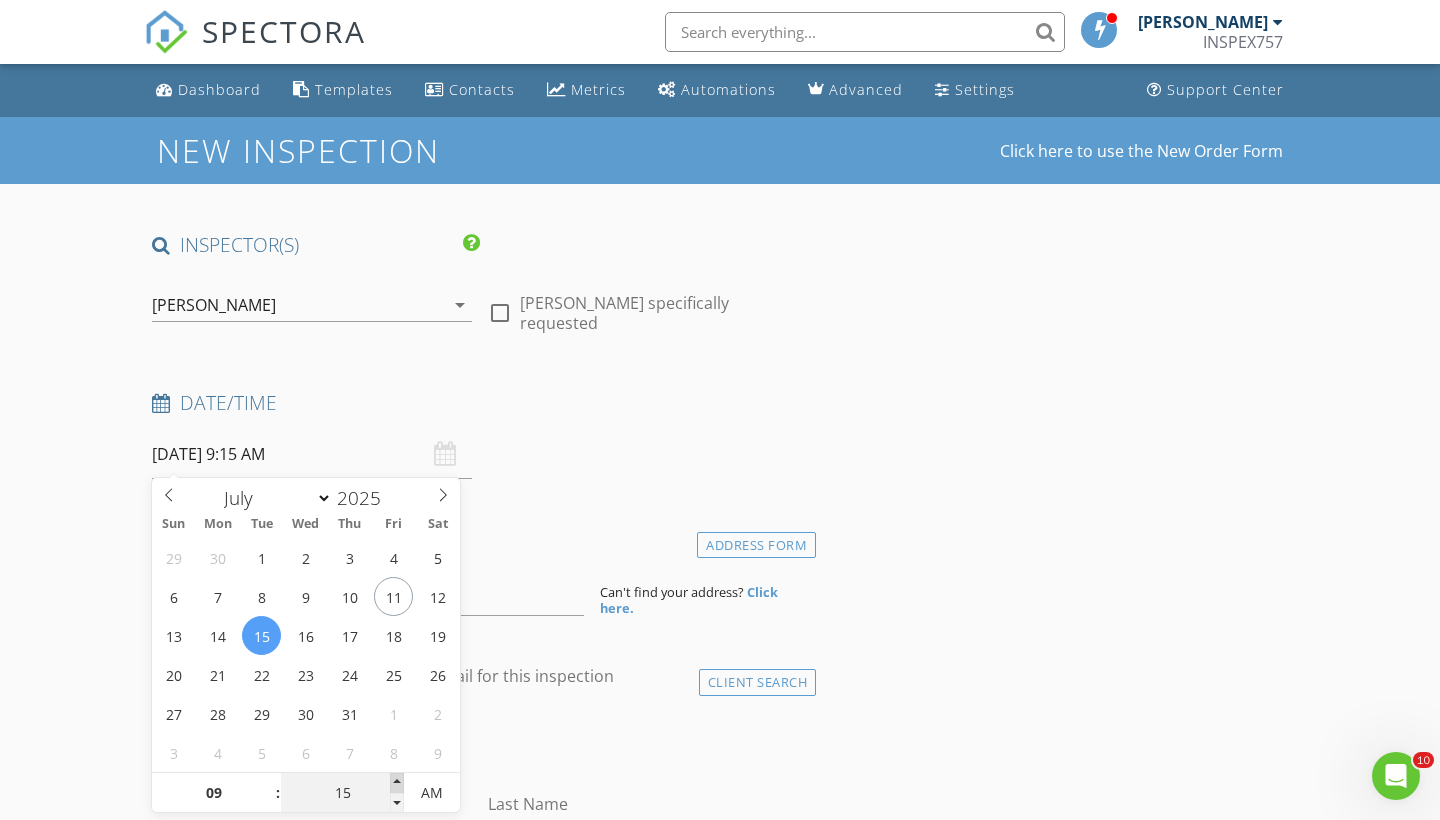 click at bounding box center [397, 783] 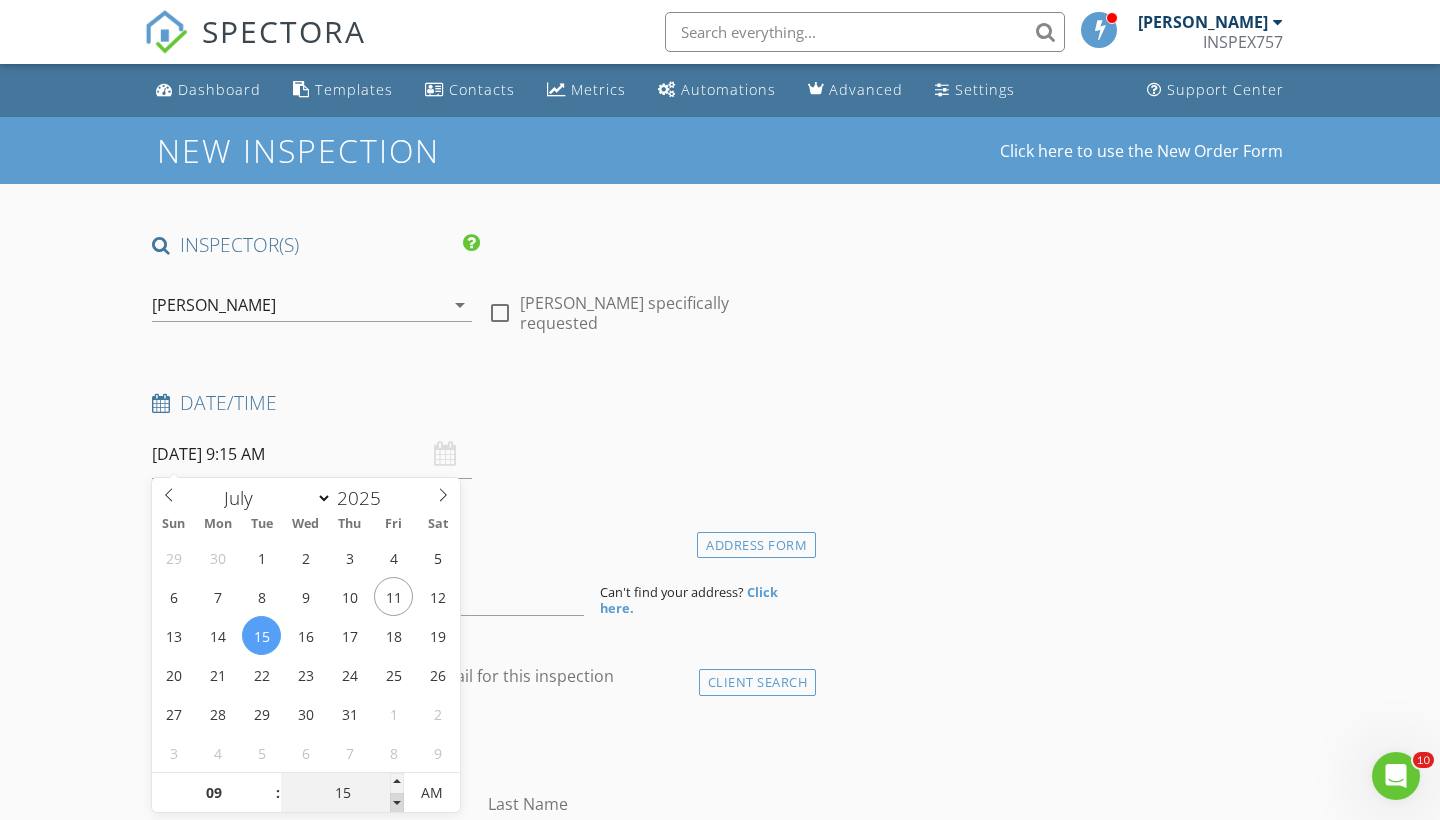 type on "[DATE] 9:10 AM" 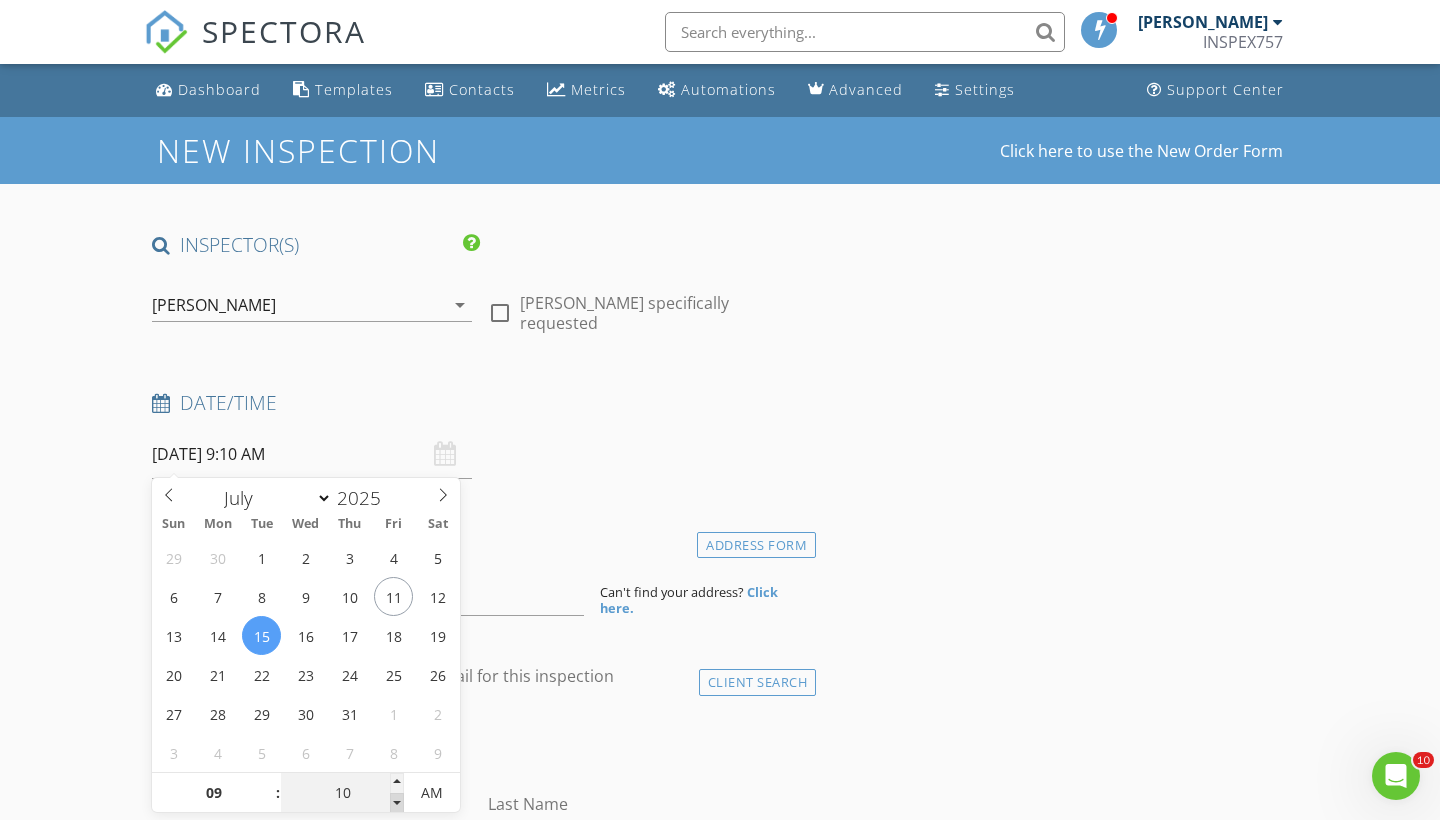 click at bounding box center (397, 803) 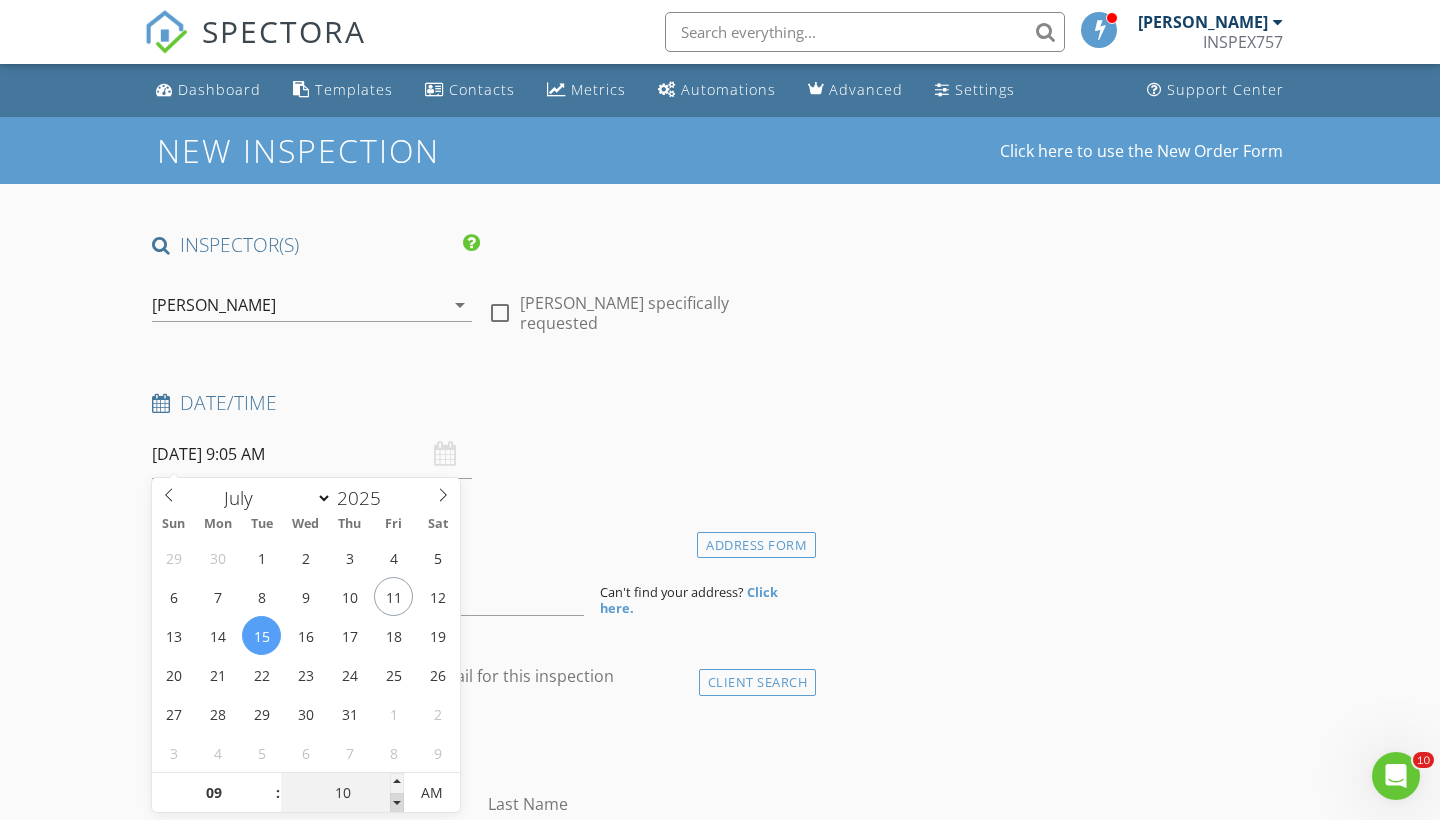 type on "05" 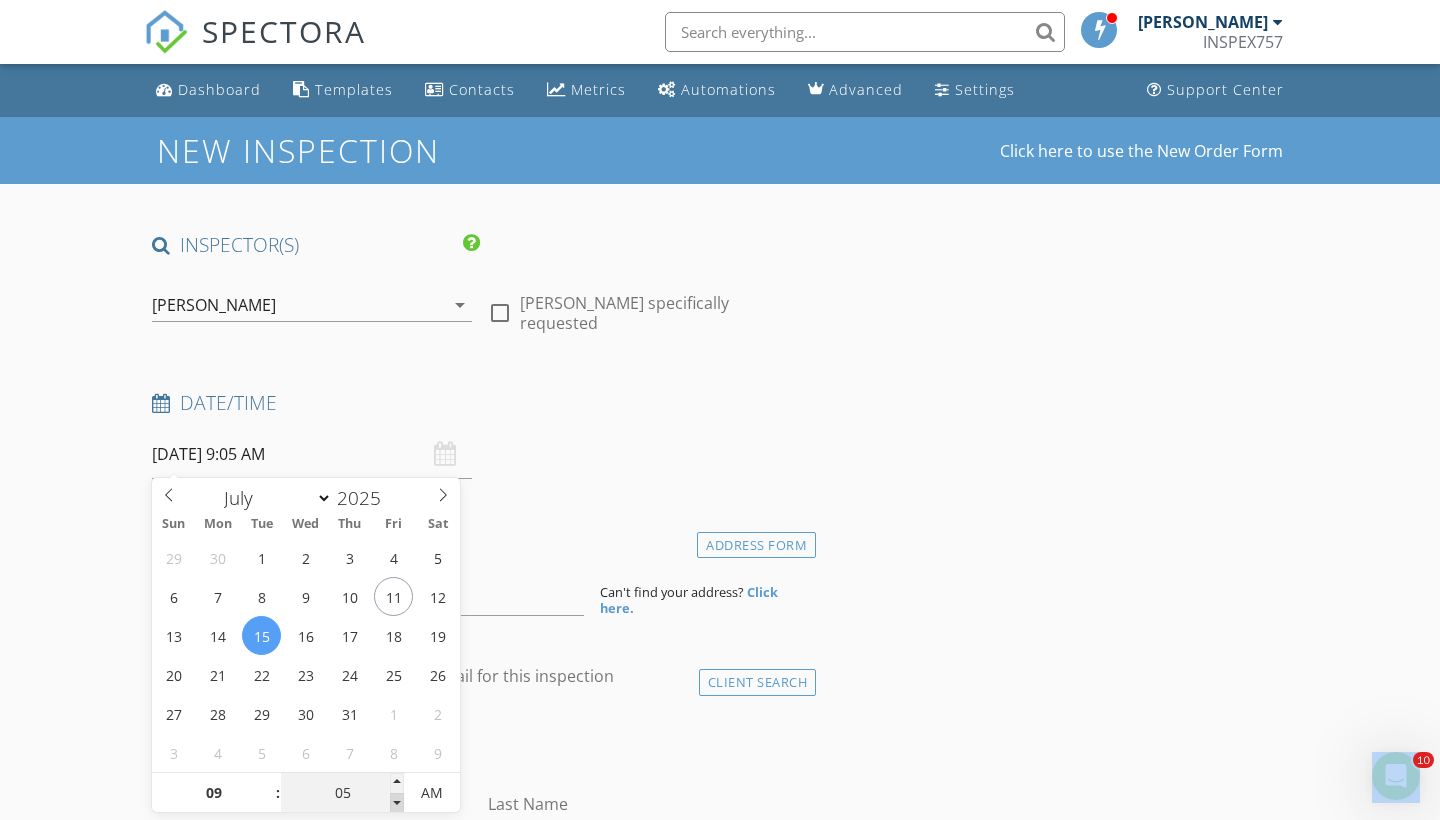 click at bounding box center (397, 803) 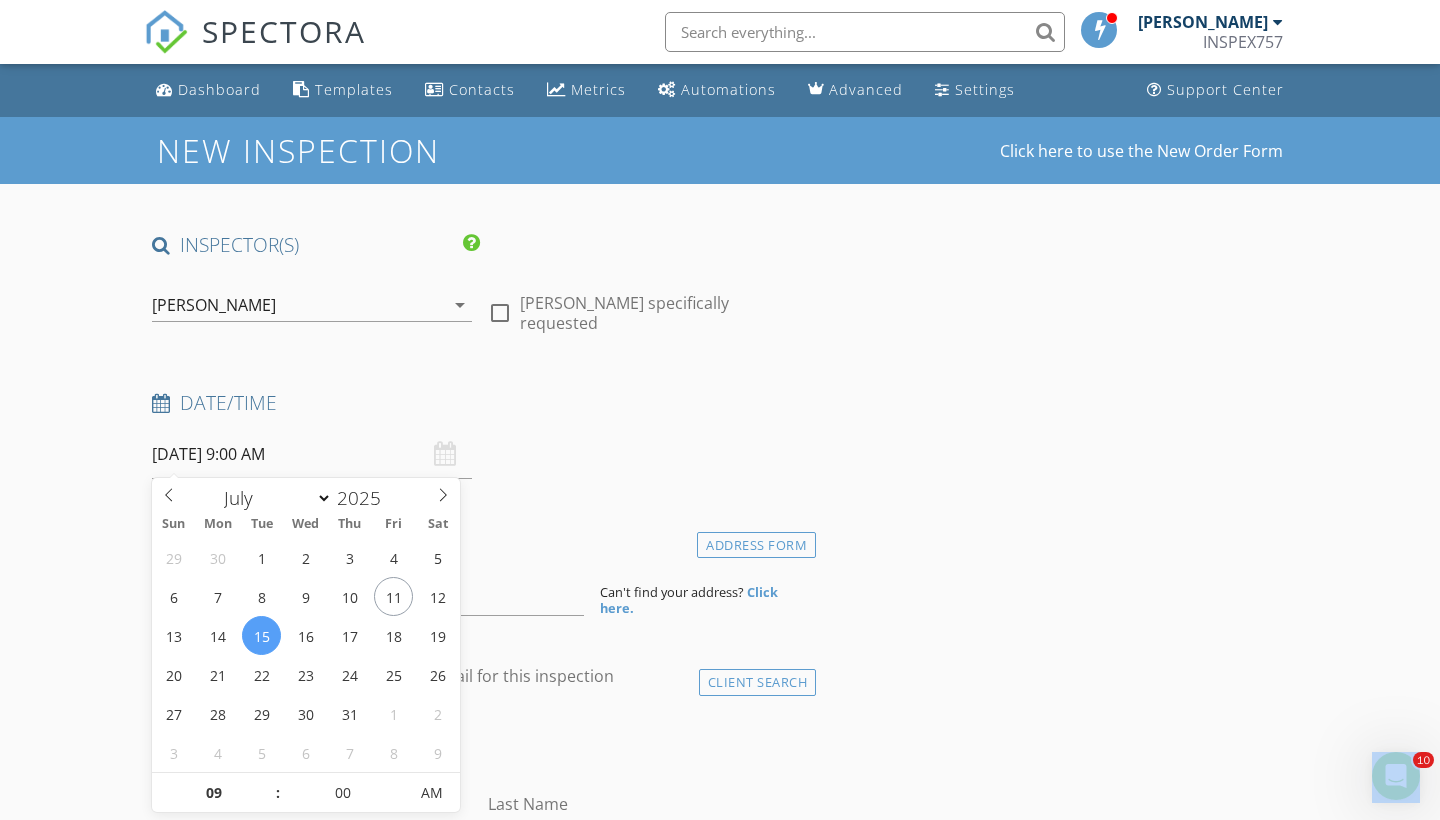 click on "SPECTORA
Greg Chapman
INSPEX757
Role:
Inspector
Change Role
Dashboard
New Inspection
Inspections
Calendar
Template Editor
Contacts
Automations
Team
Metrics
Payments
Data Exports
Billing
Reporting
Advanced
Settings
What's New
Sign Out
Change Active Role
Your account has more than one possible role. Please choose how you'd like to view the site:
Company/Agency
City
Role
Dashboard
Templates
Contacts
Metrics
Automations
Advanced
Settings
Support Center
This is an arbitrary number to identify this inspection internally. If you use a number, we'll auto-increment this with every inspection." at bounding box center [720, 1609] 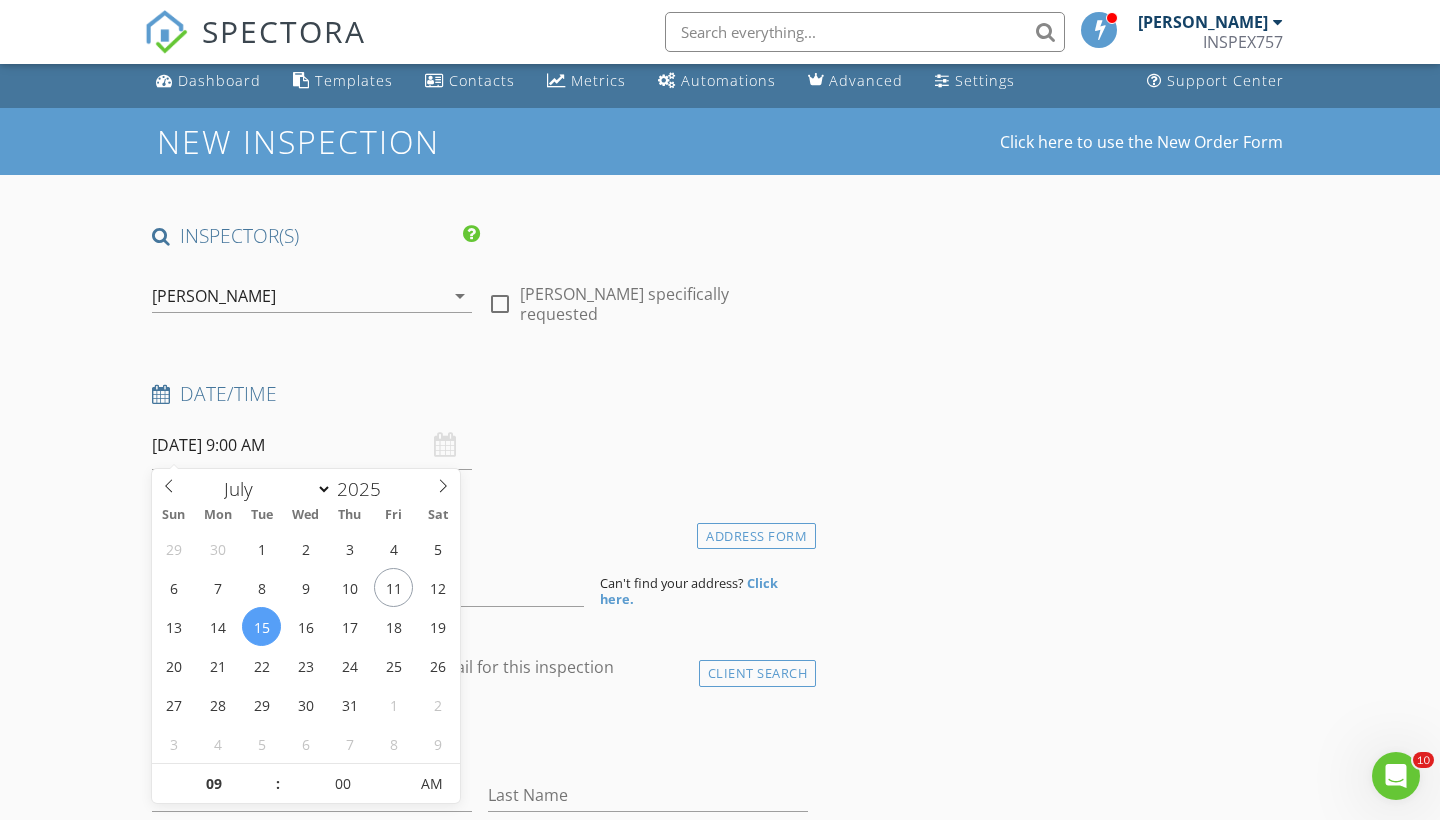 click on "check_box Enable Client CC email for this inspection" at bounding box center [444, 679] 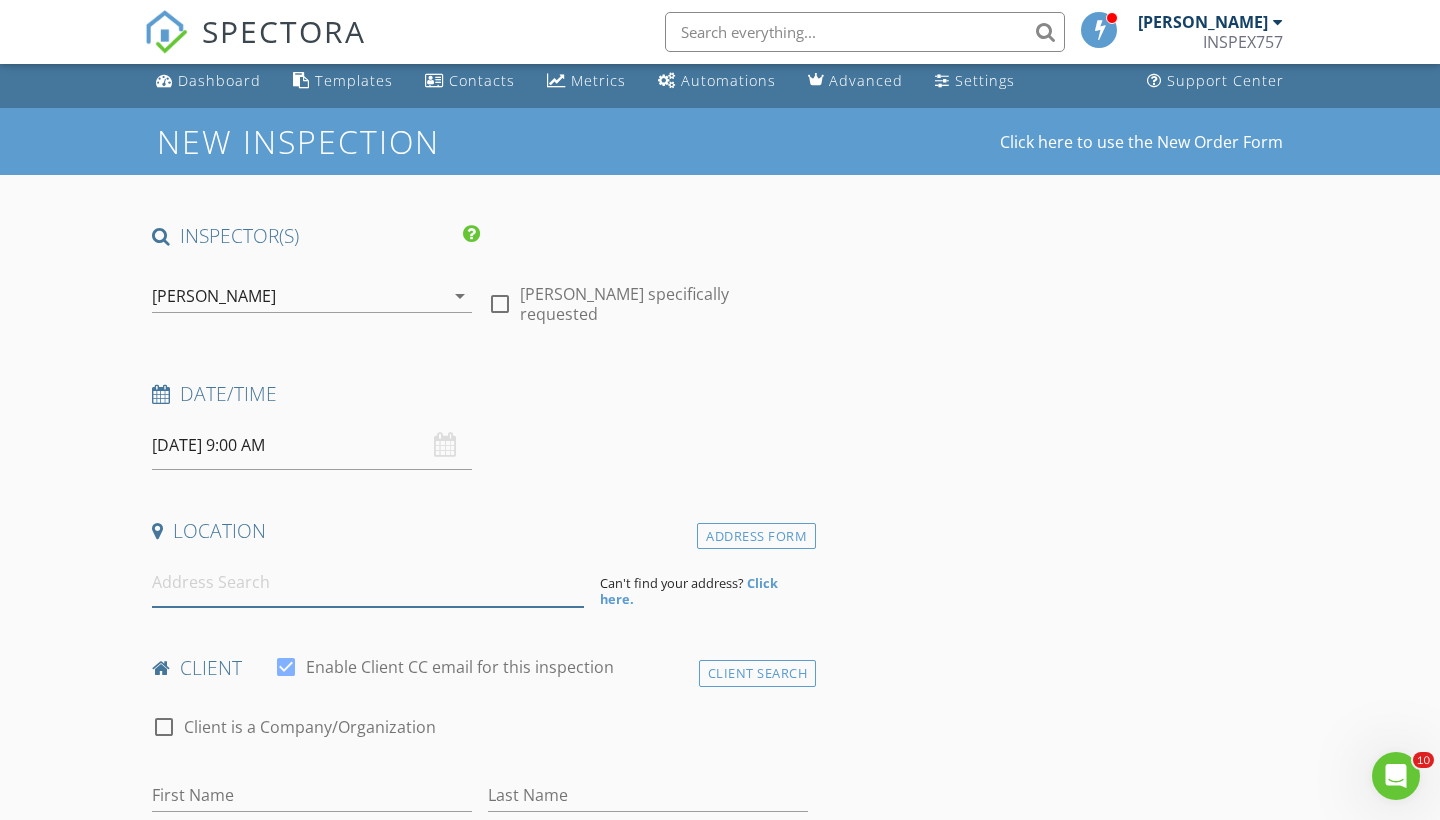 click at bounding box center [368, 582] 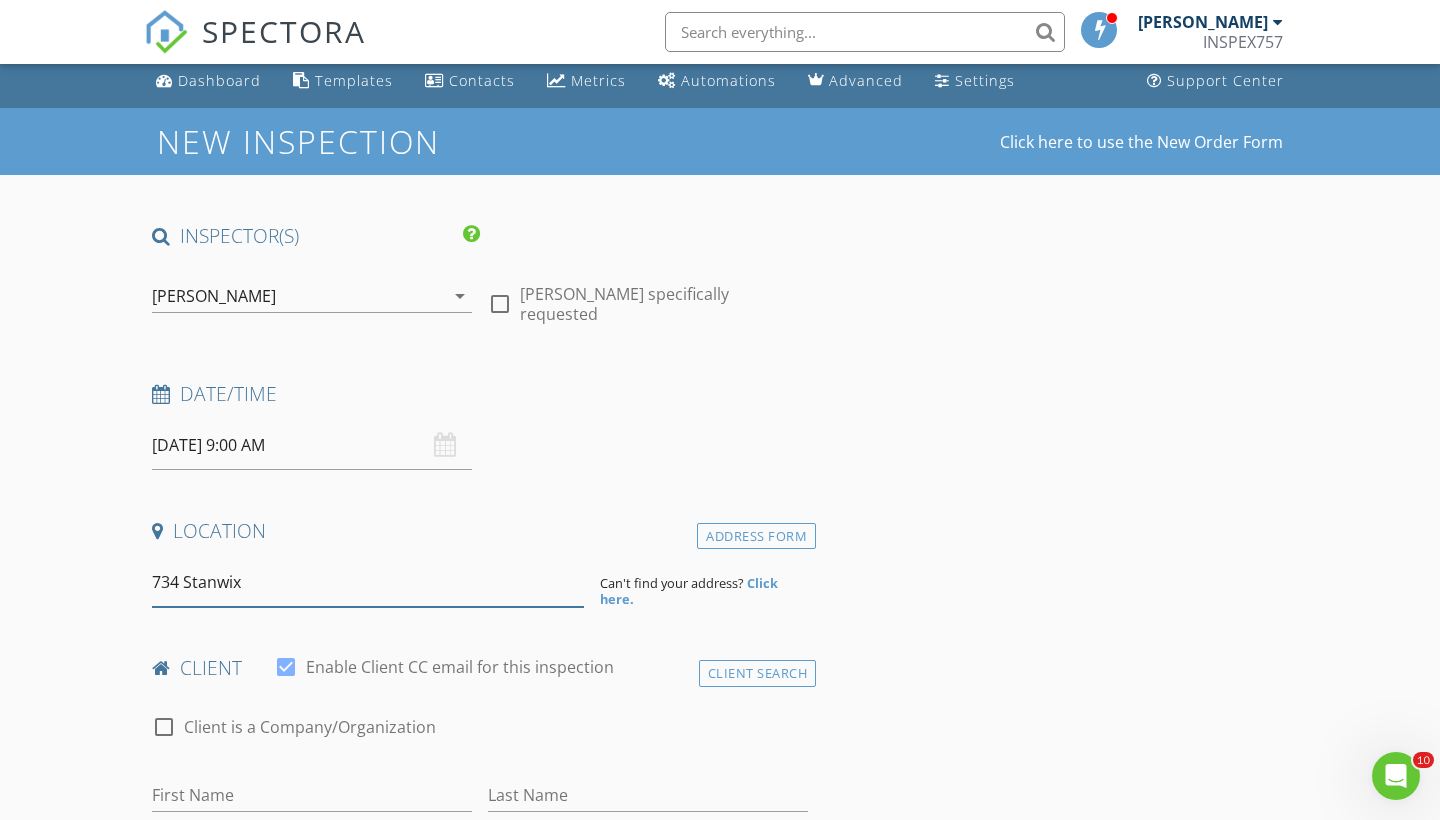 click on "734 Stanwix" at bounding box center [368, 582] 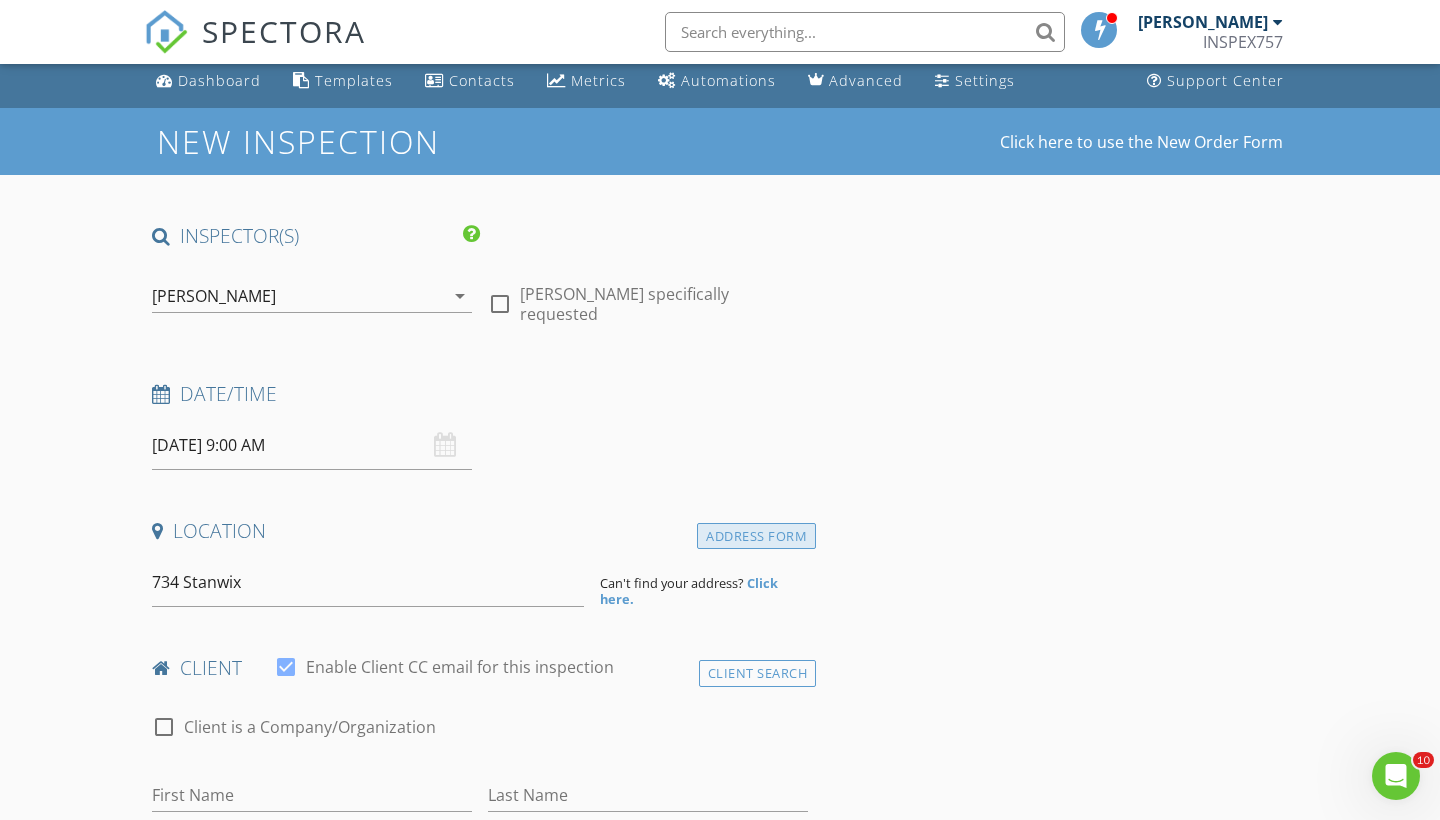 click on "Address Form" at bounding box center (756, 536) 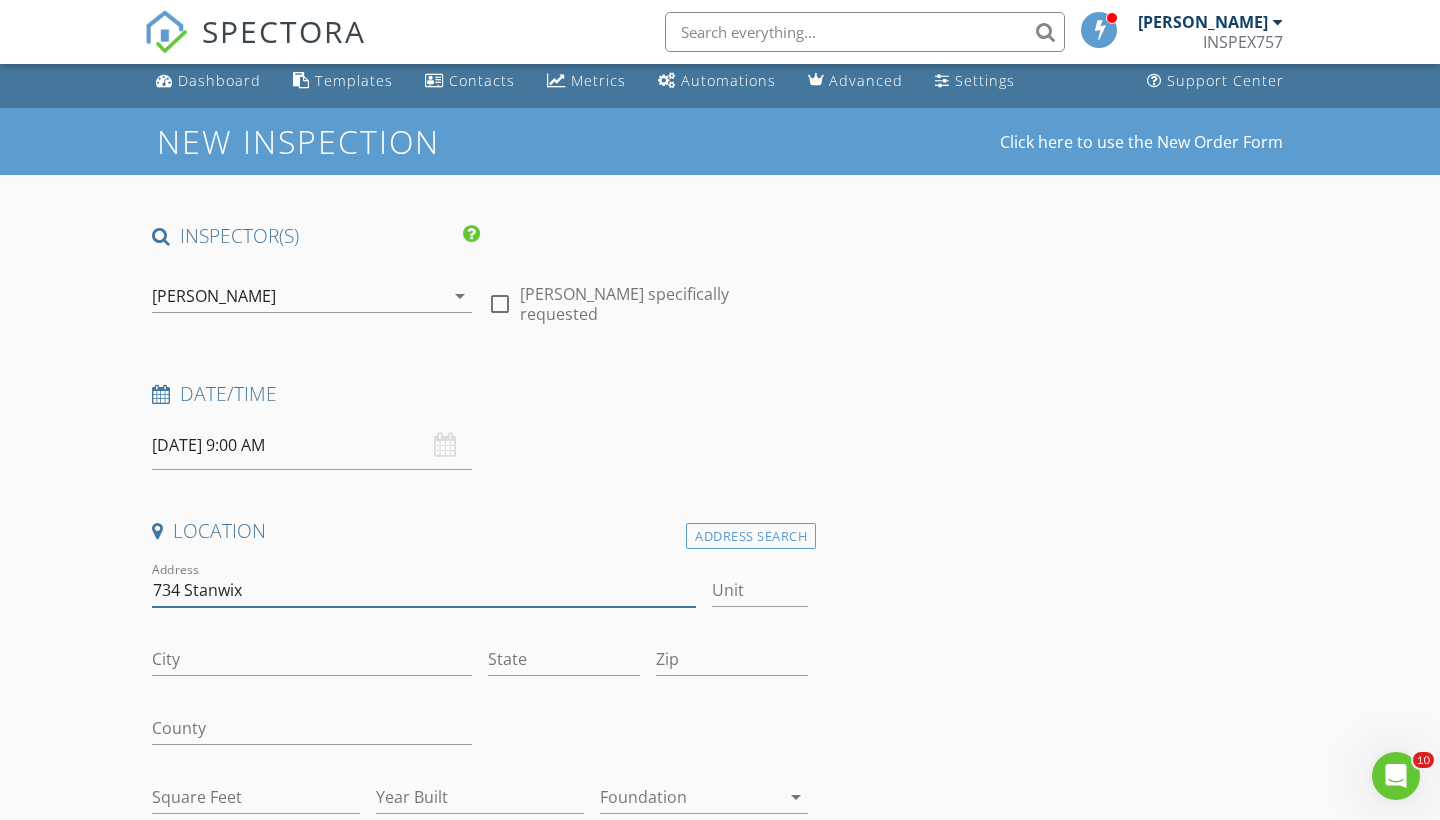 click on "734 Stanwix" at bounding box center (424, 590) 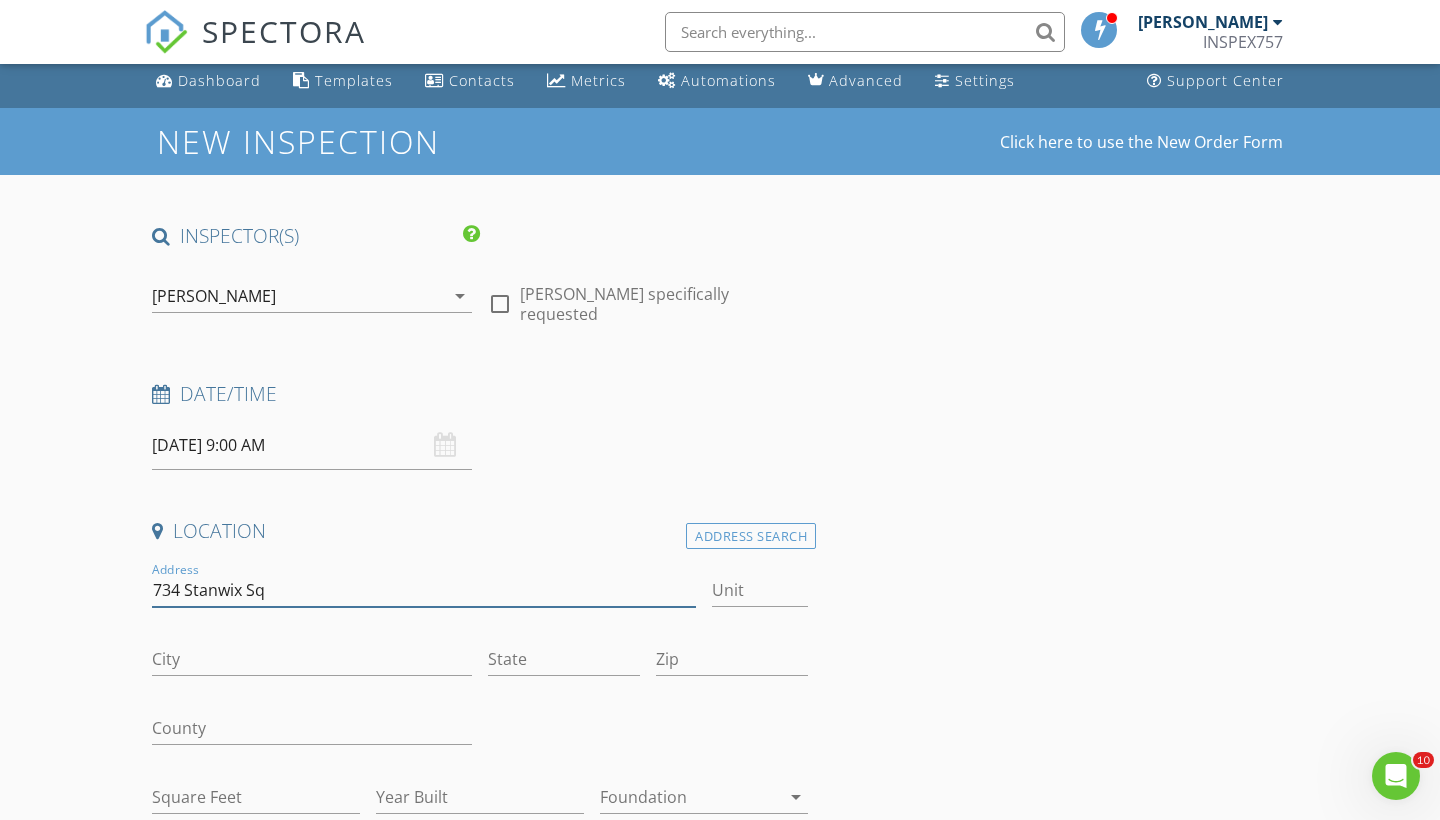 type on "734 Stanwix Sq" 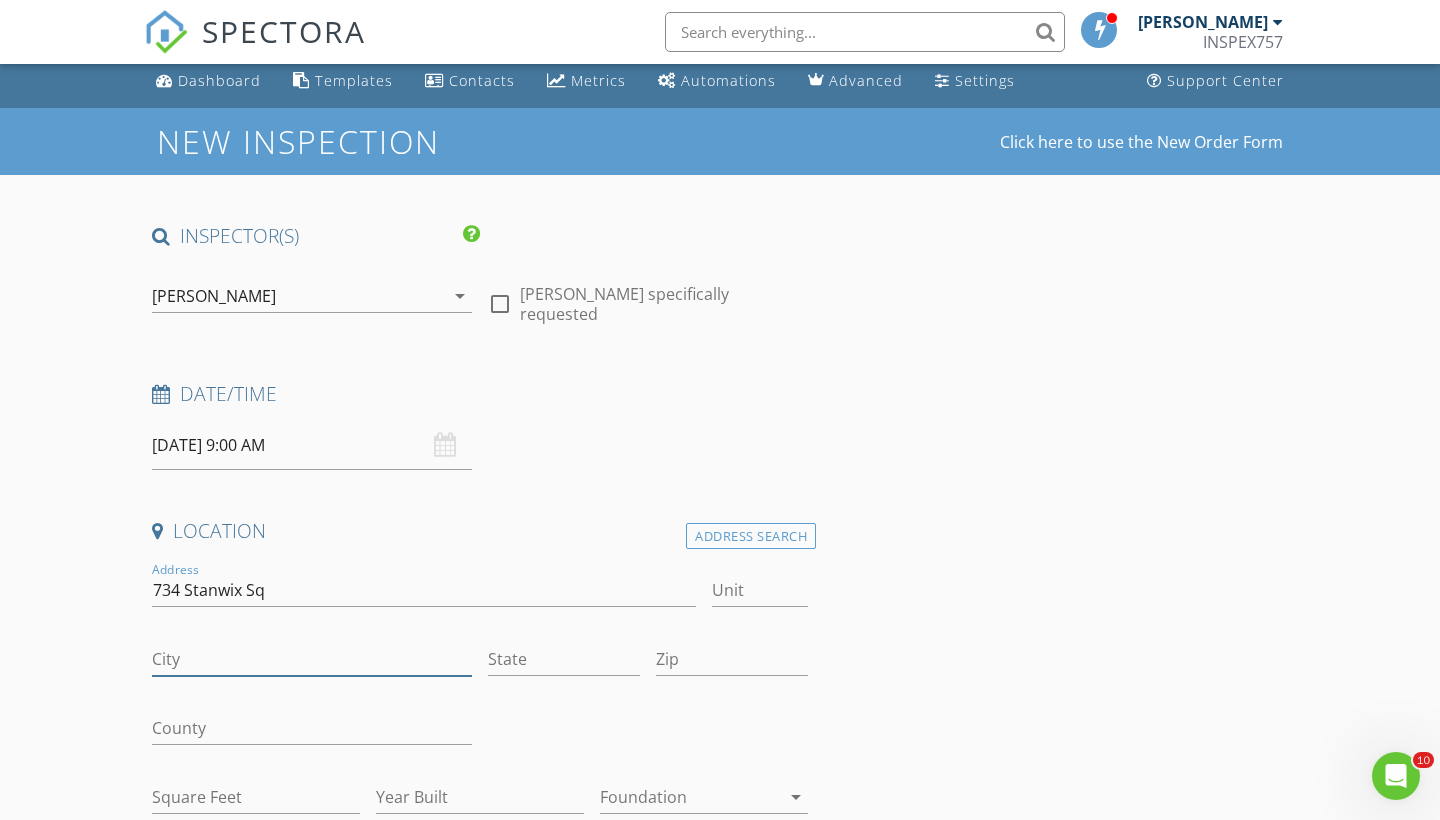click on "City" at bounding box center (312, 659) 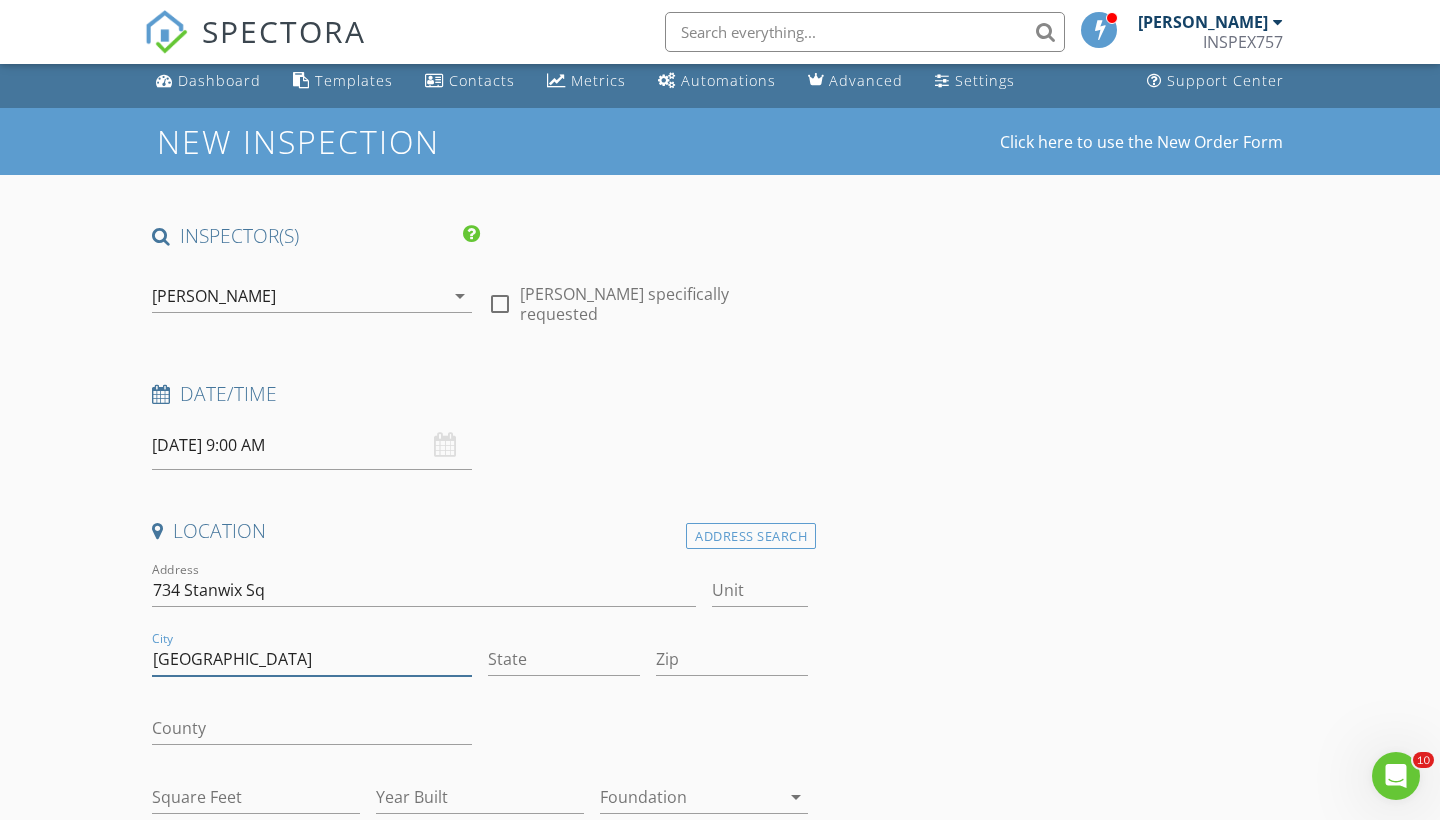 type on "[GEOGRAPHIC_DATA]" 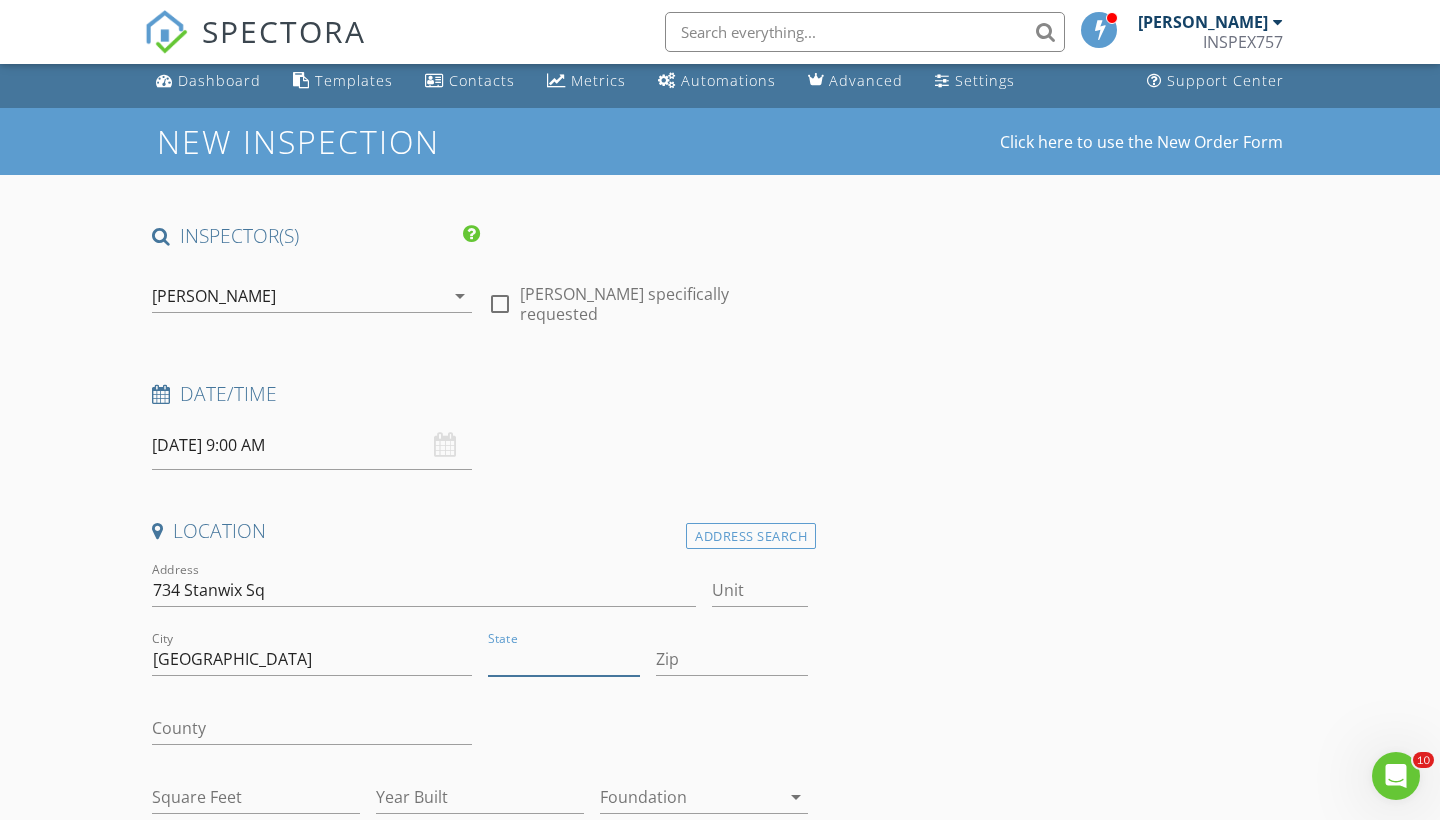 click on "State" at bounding box center (564, 659) 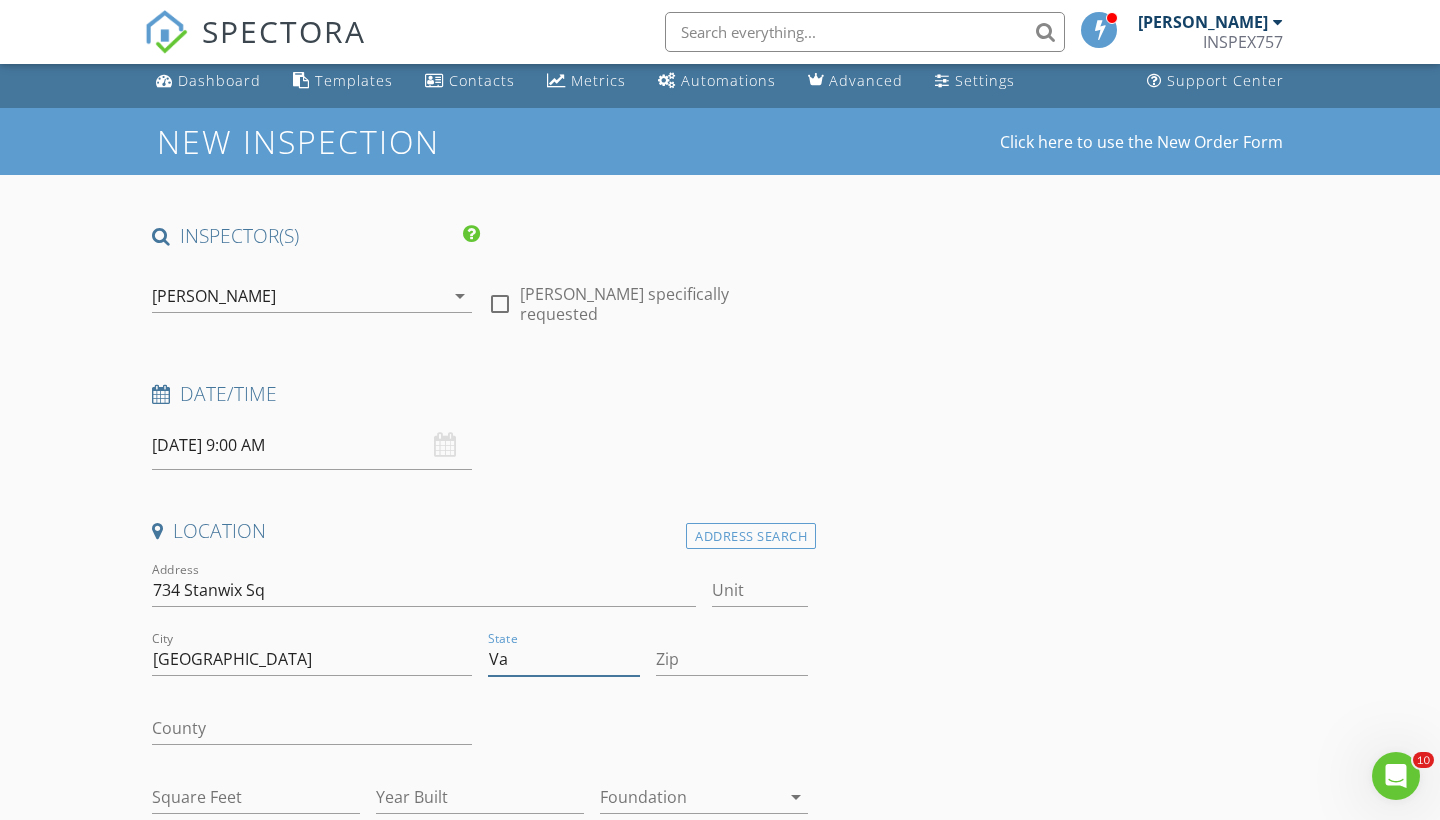 type on "Va" 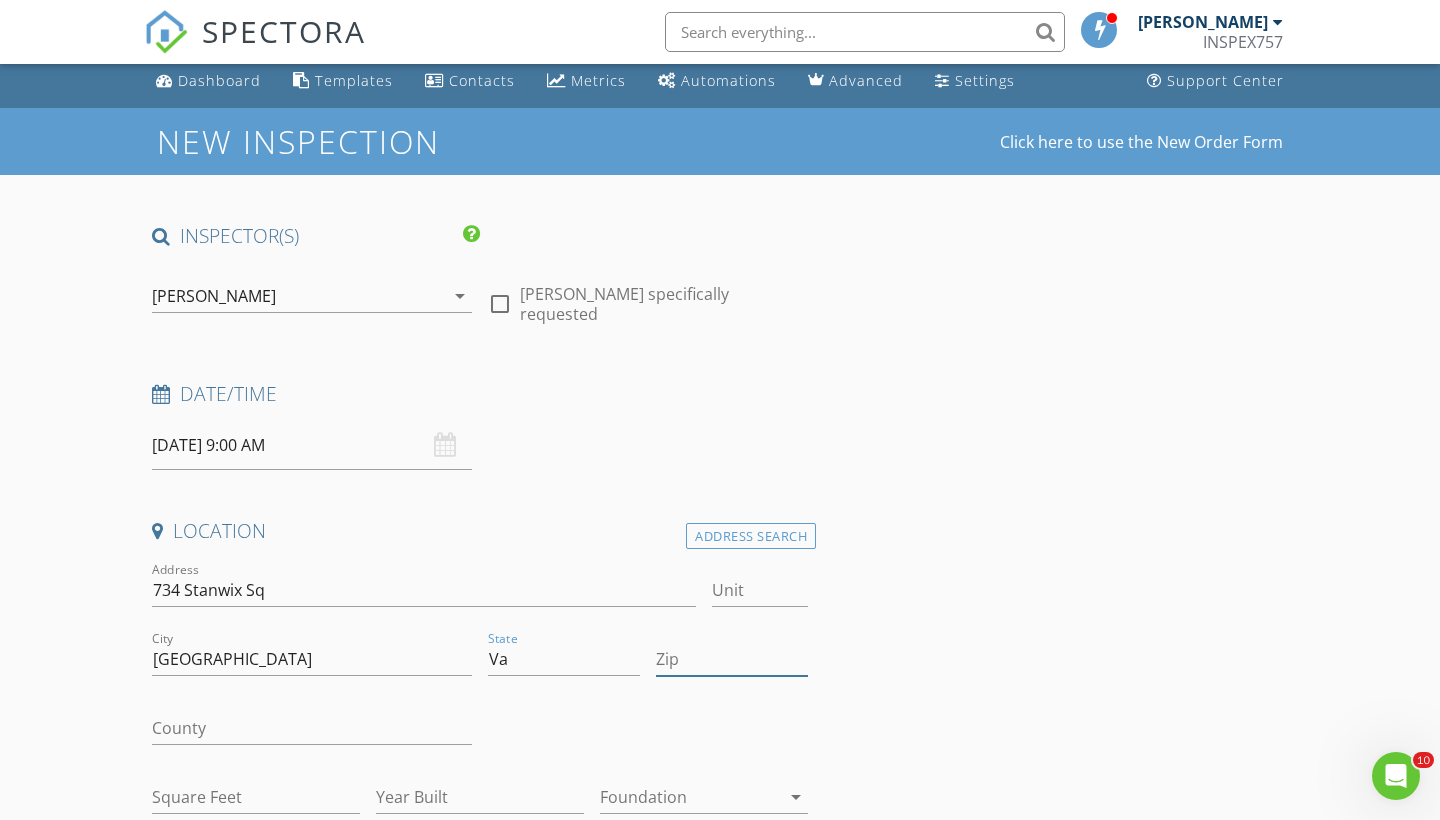 click on "Zip" at bounding box center [732, 659] 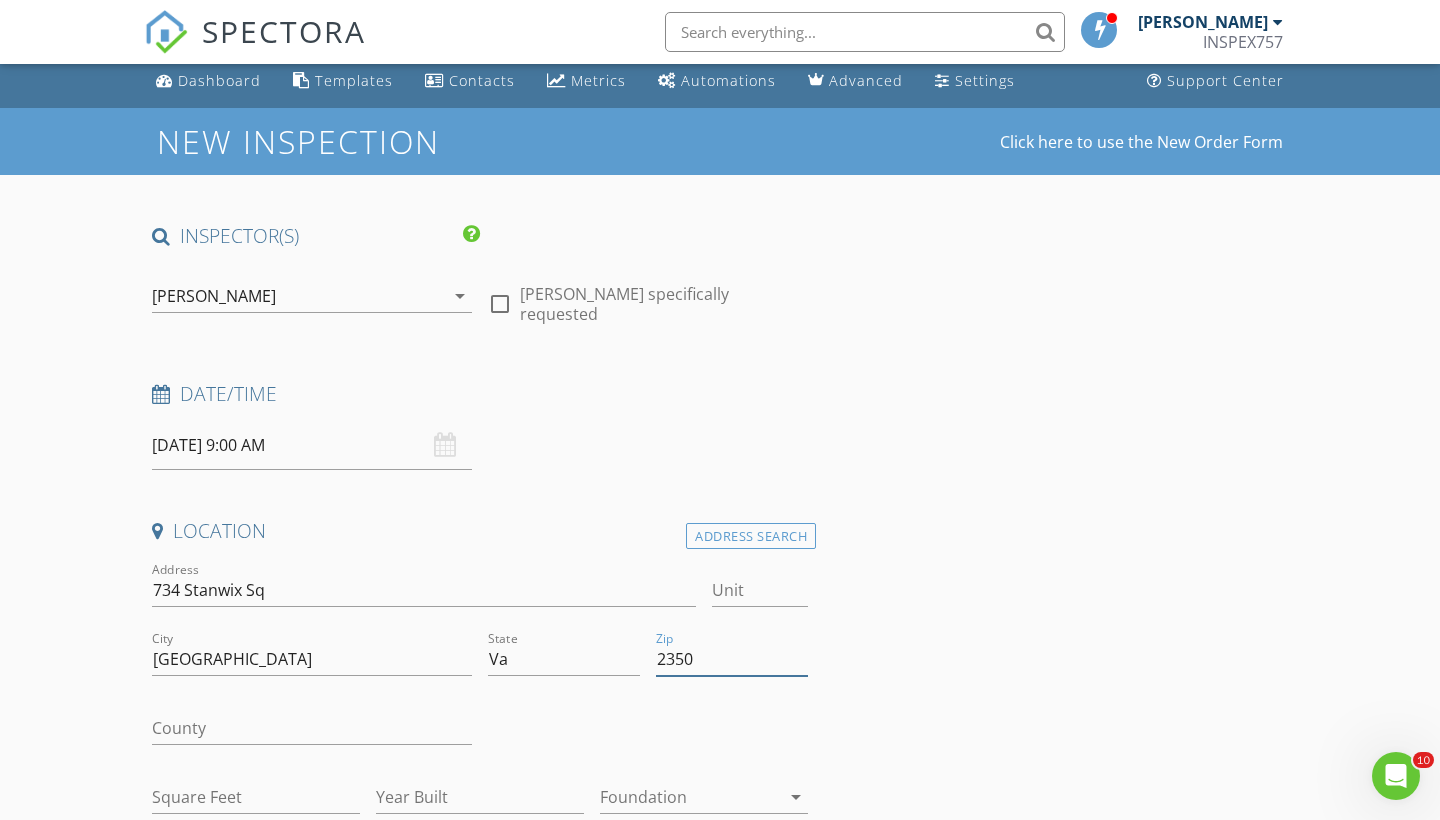 type on "23503" 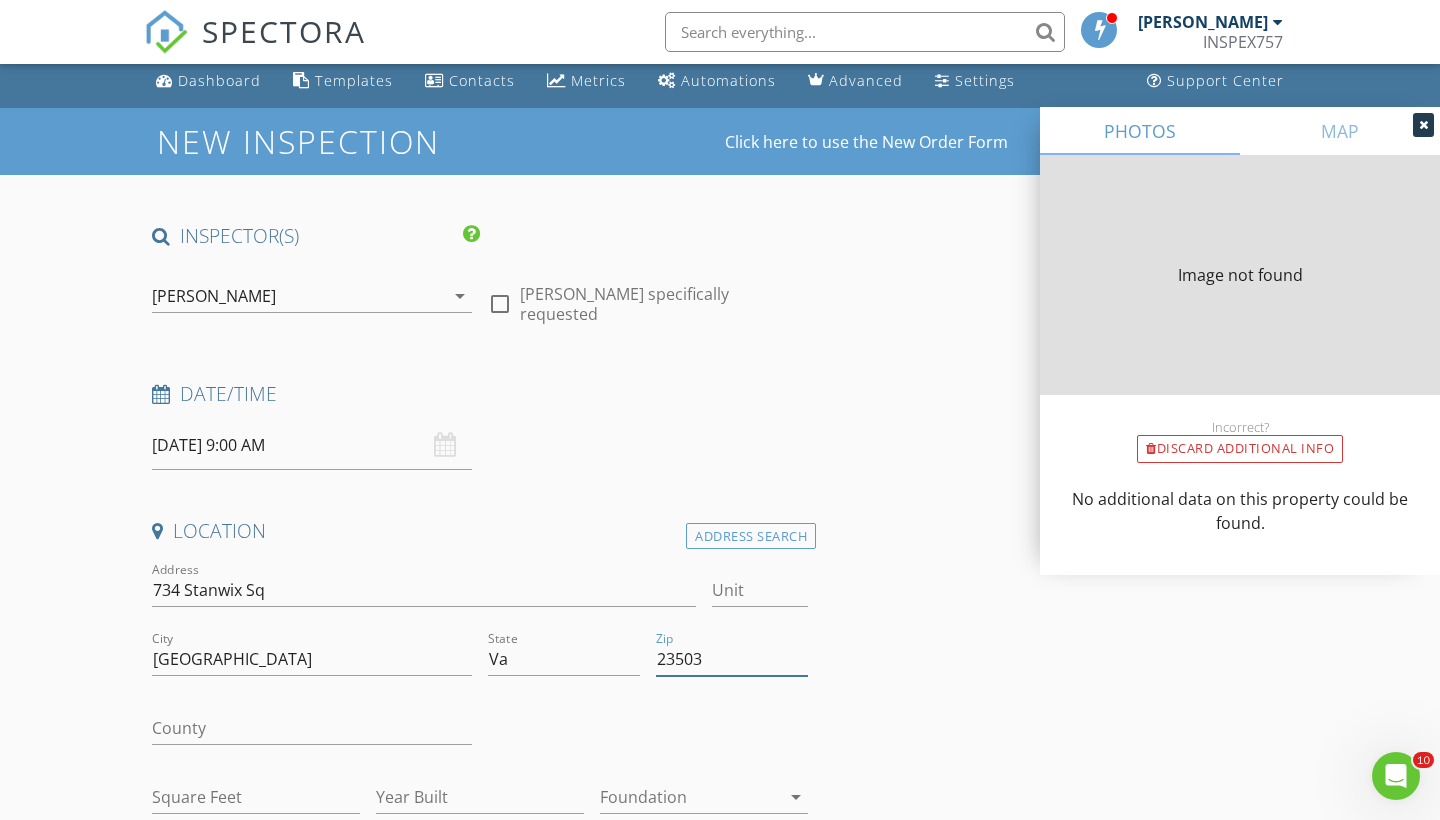 type on "1176" 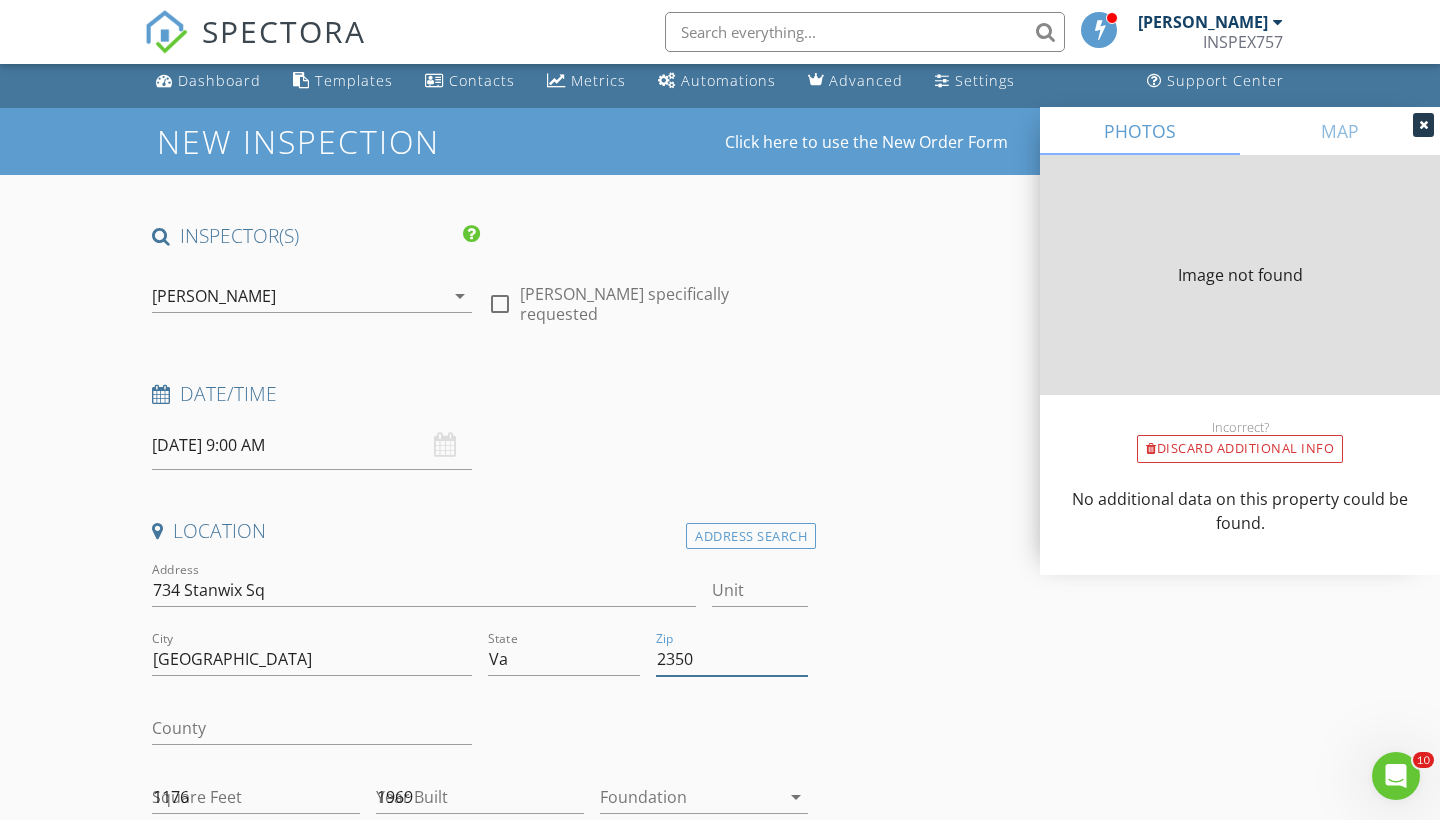 type on "23502" 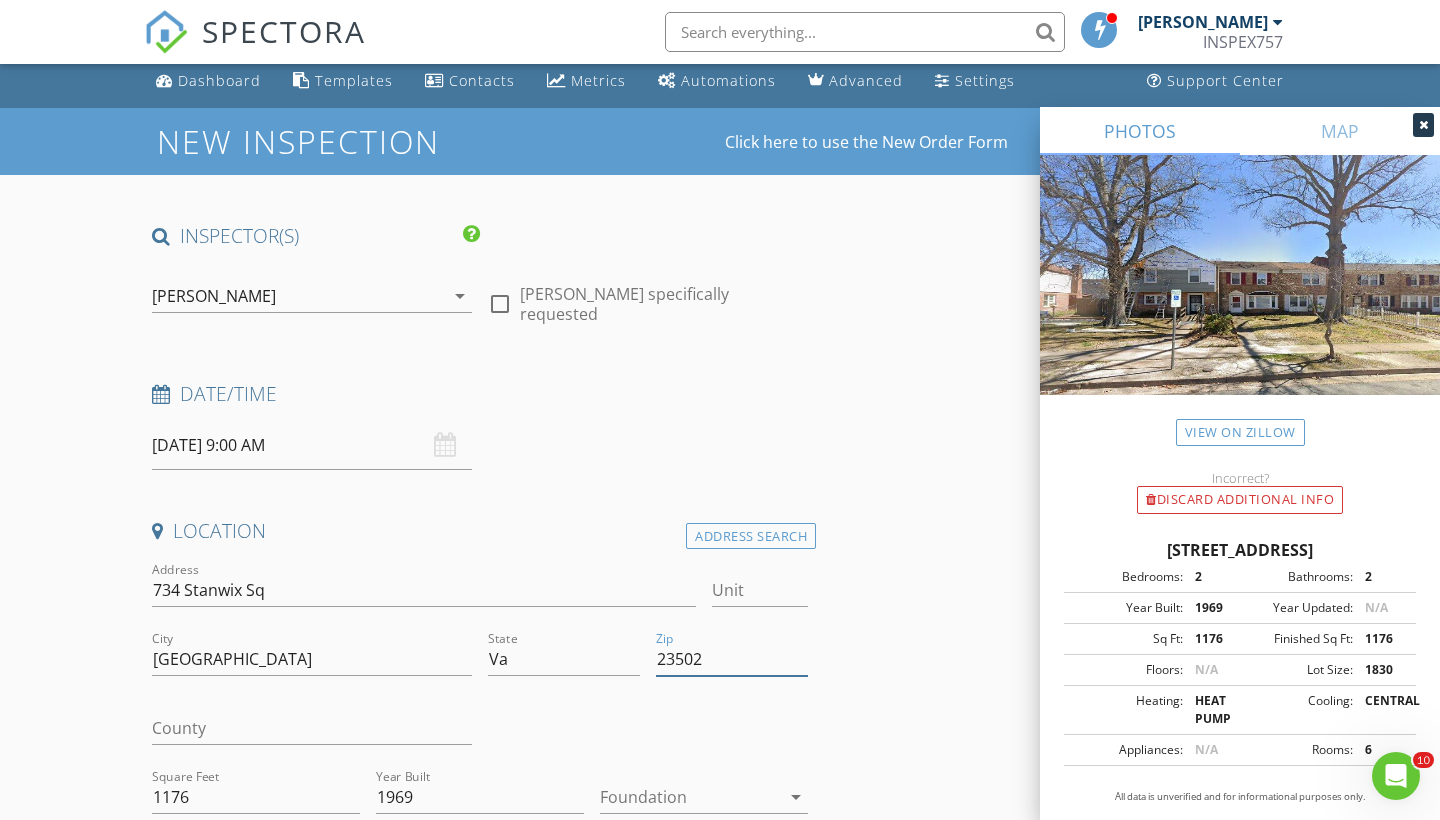 type 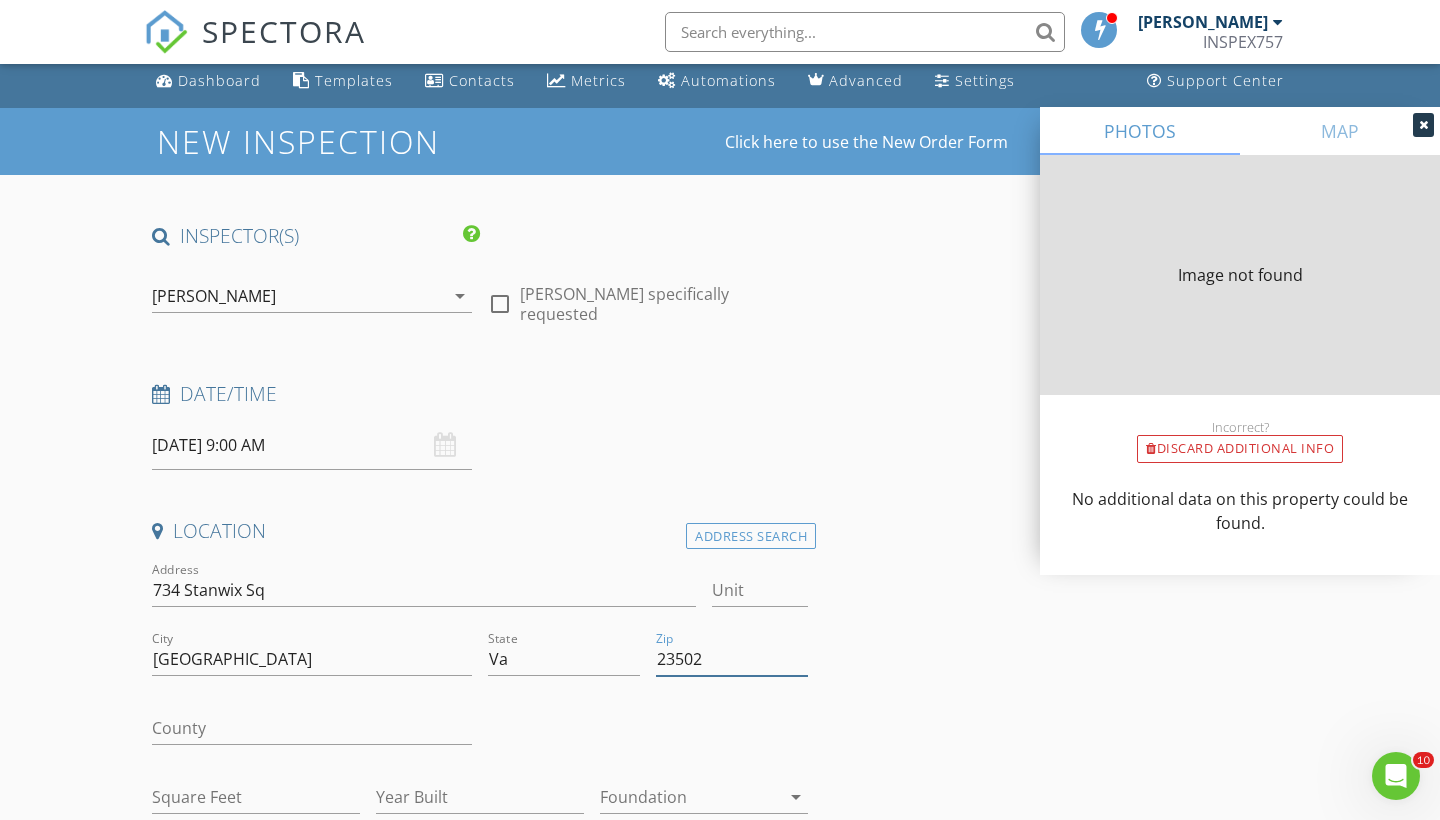 type on "1176" 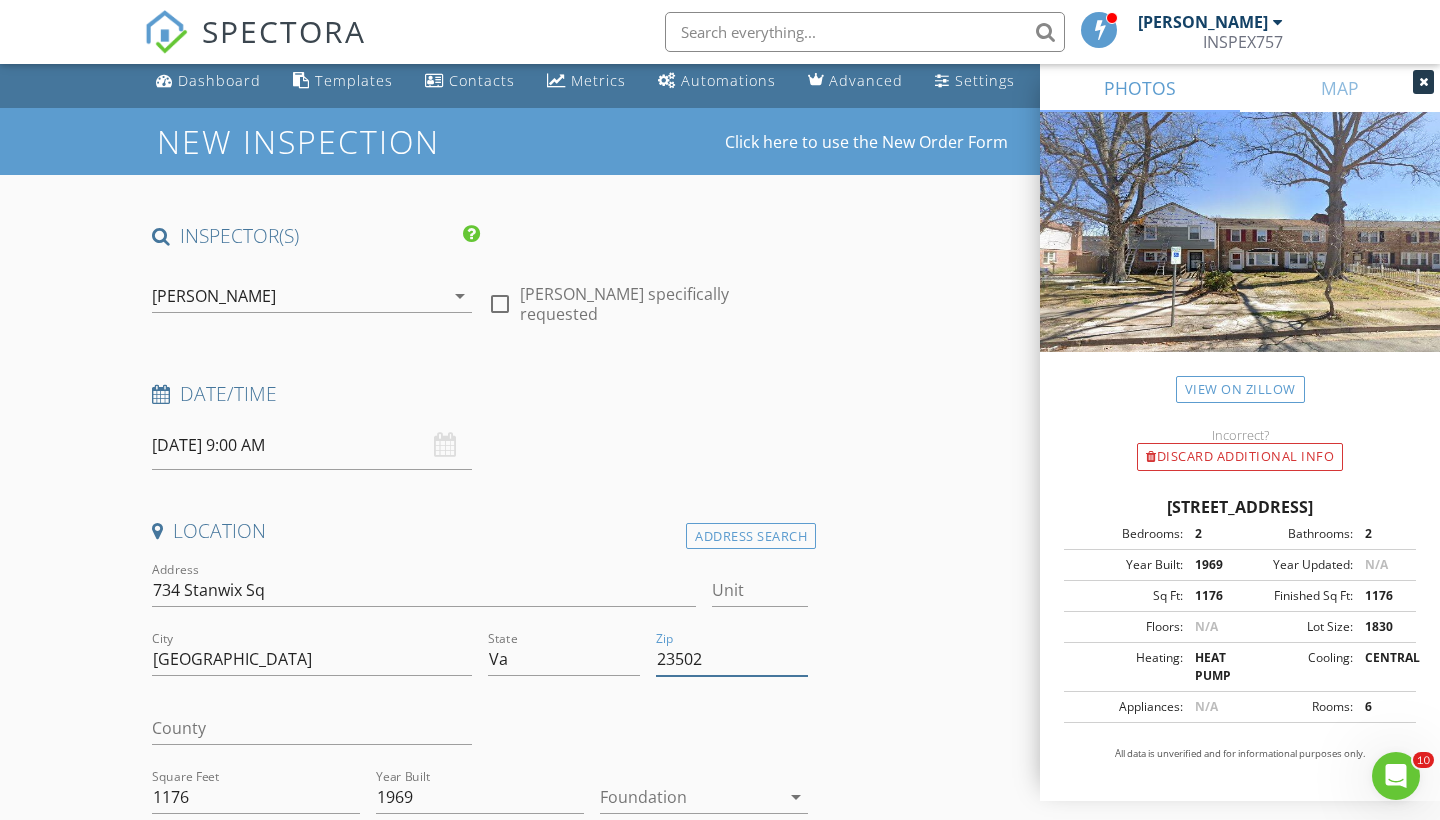 scroll, scrollTop: 207, scrollLeft: 0, axis: vertical 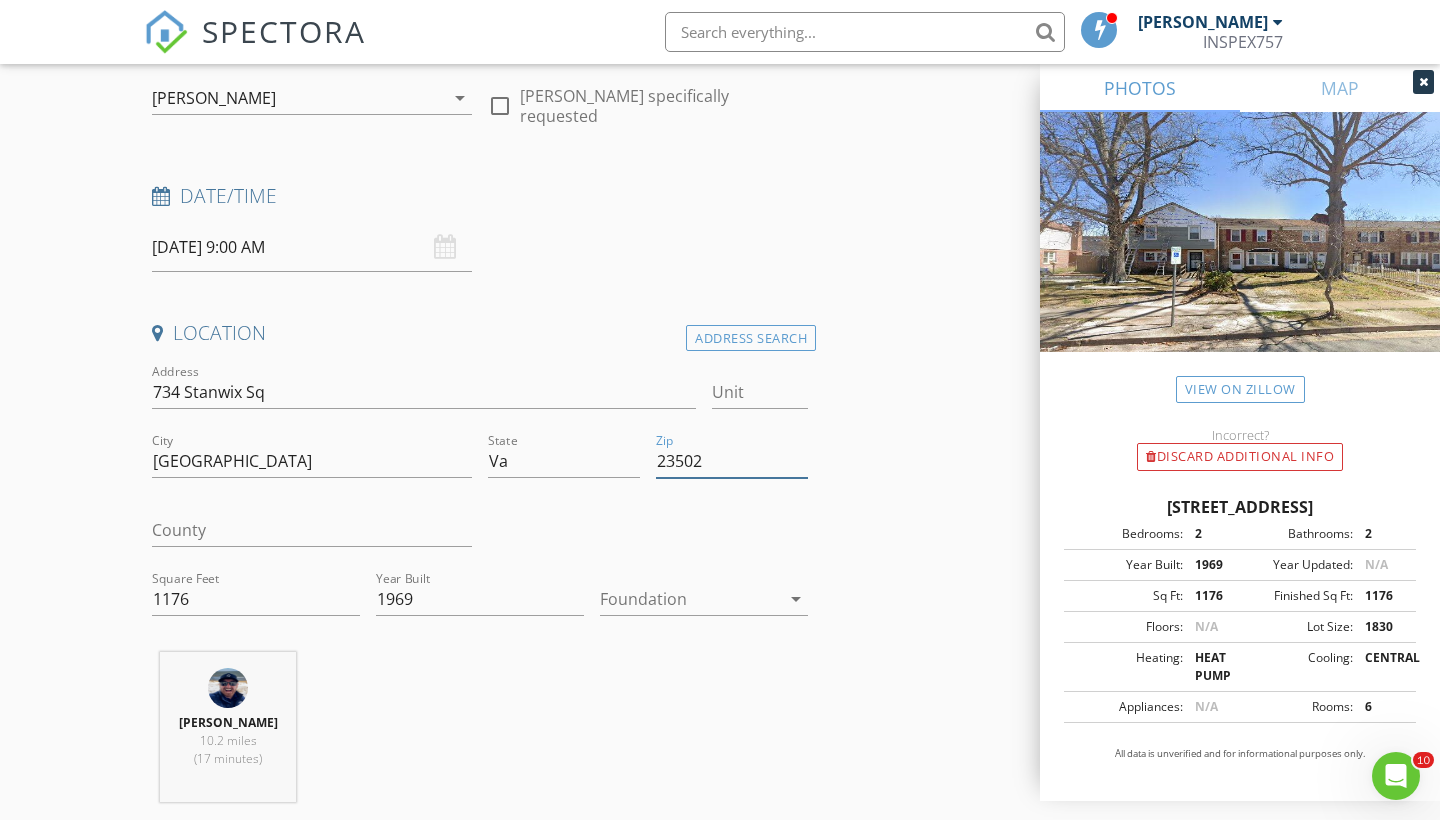 type on "23502" 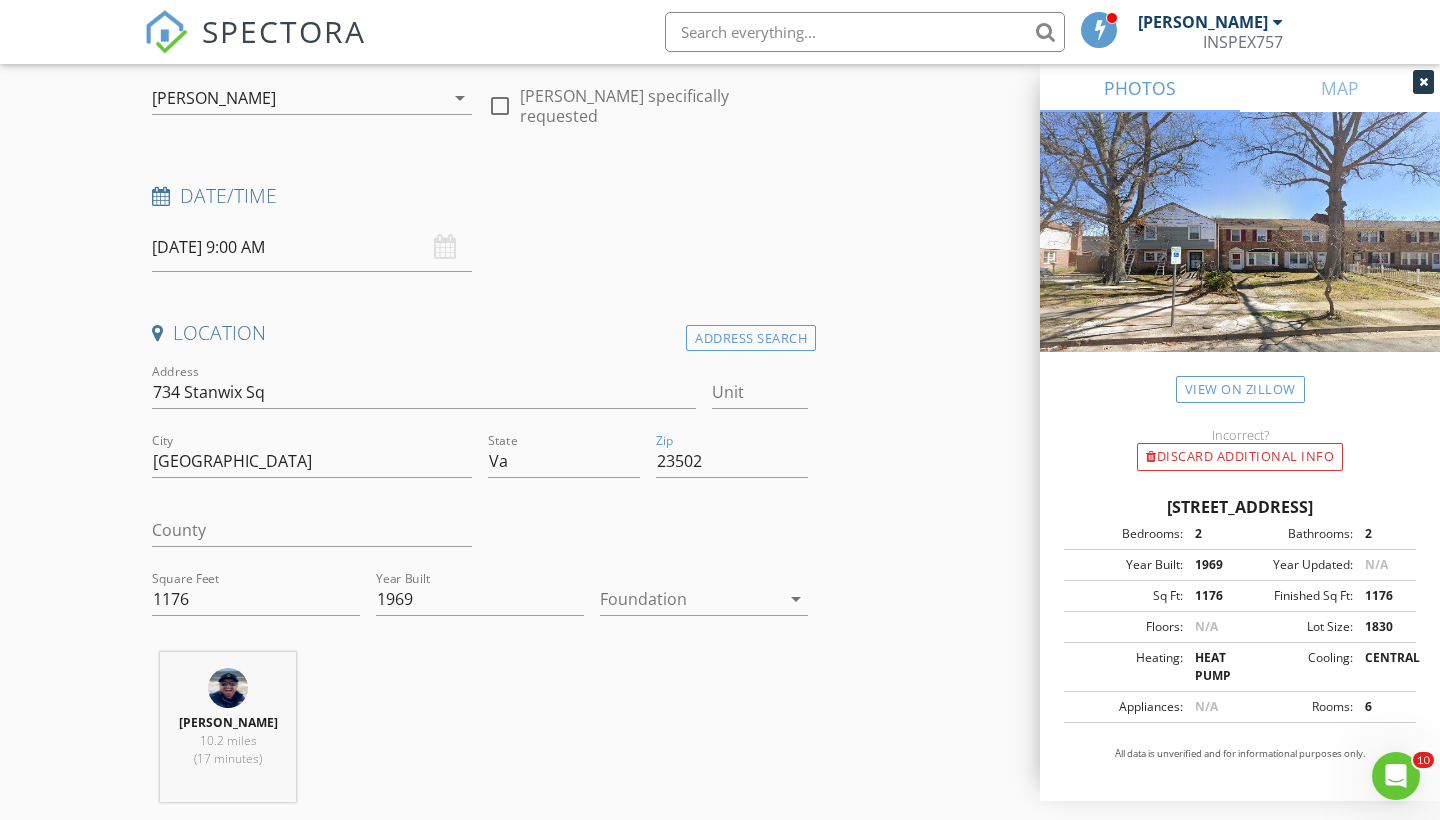 click at bounding box center (690, 599) 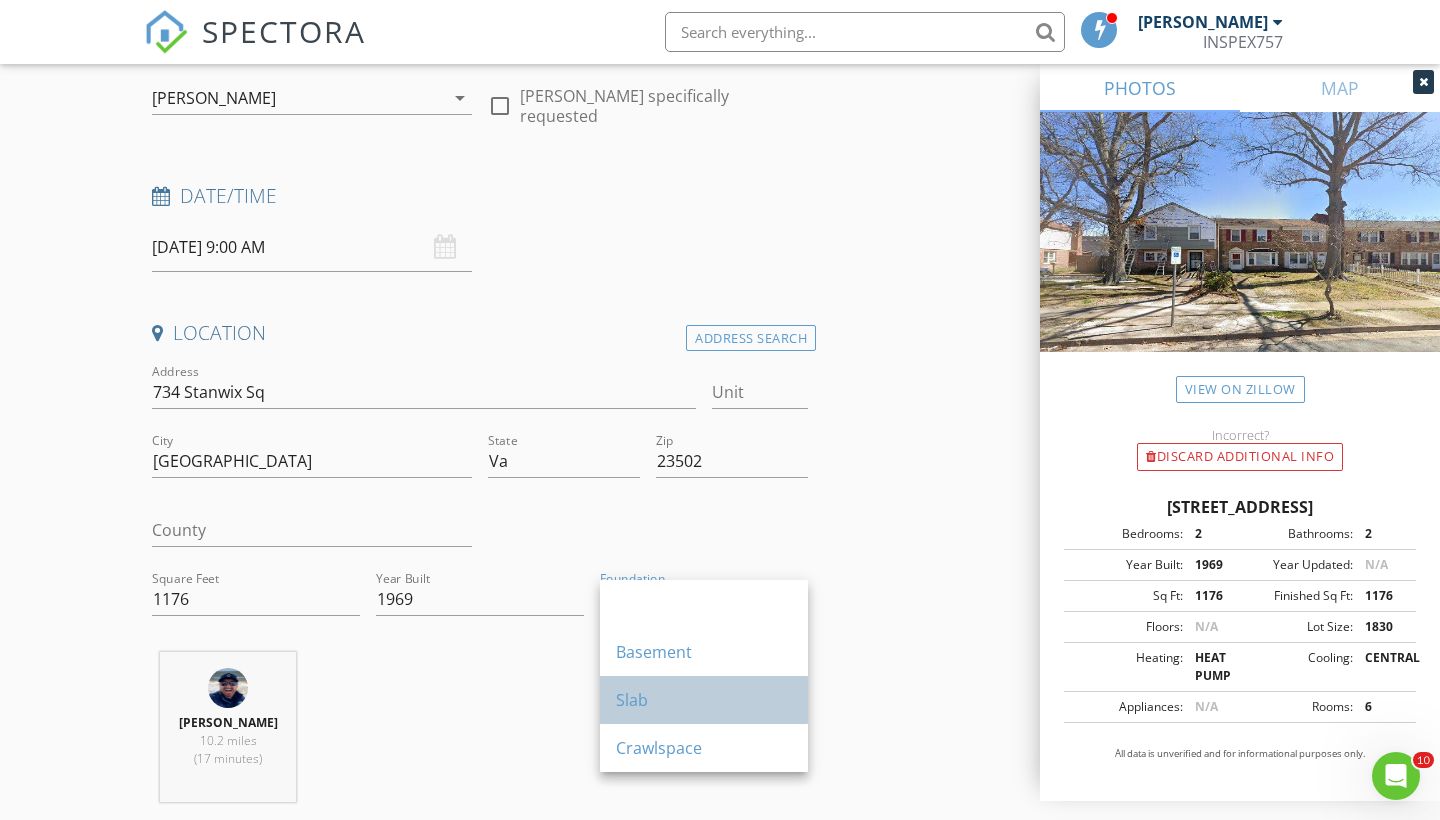 click on "Slab" at bounding box center (704, 700) 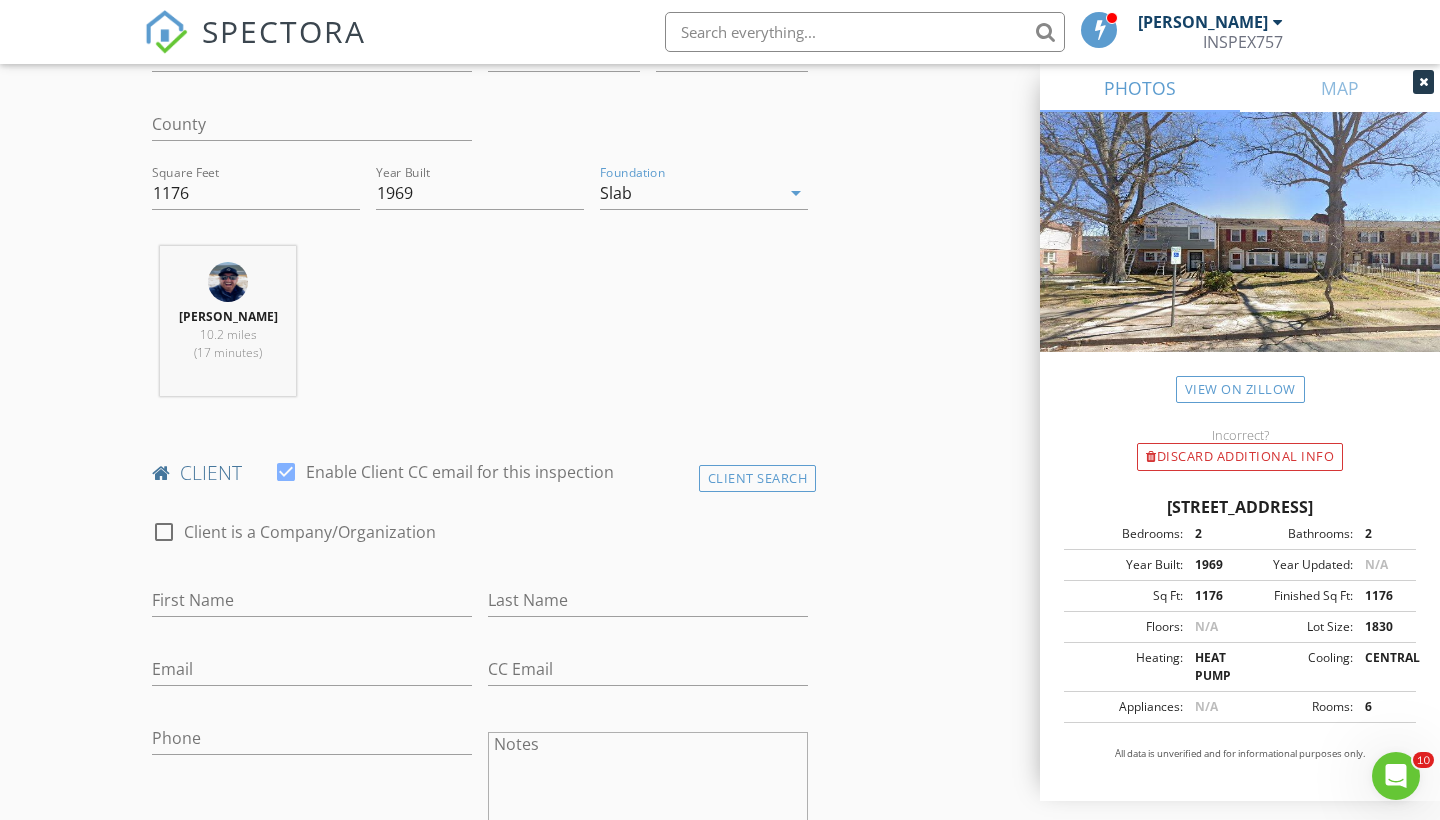 scroll, scrollTop: 750, scrollLeft: 0, axis: vertical 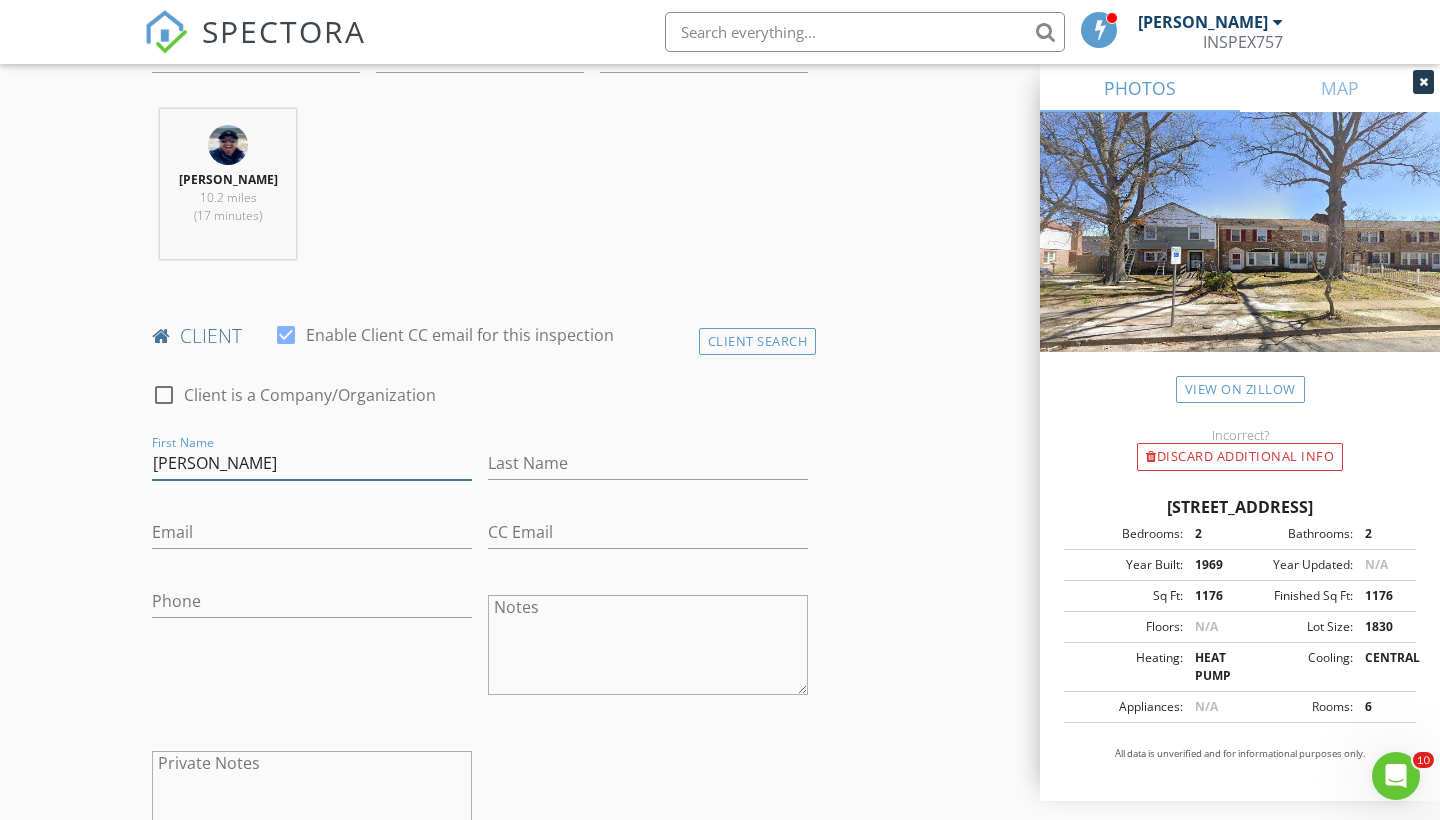 type on "[PERSON_NAME]" 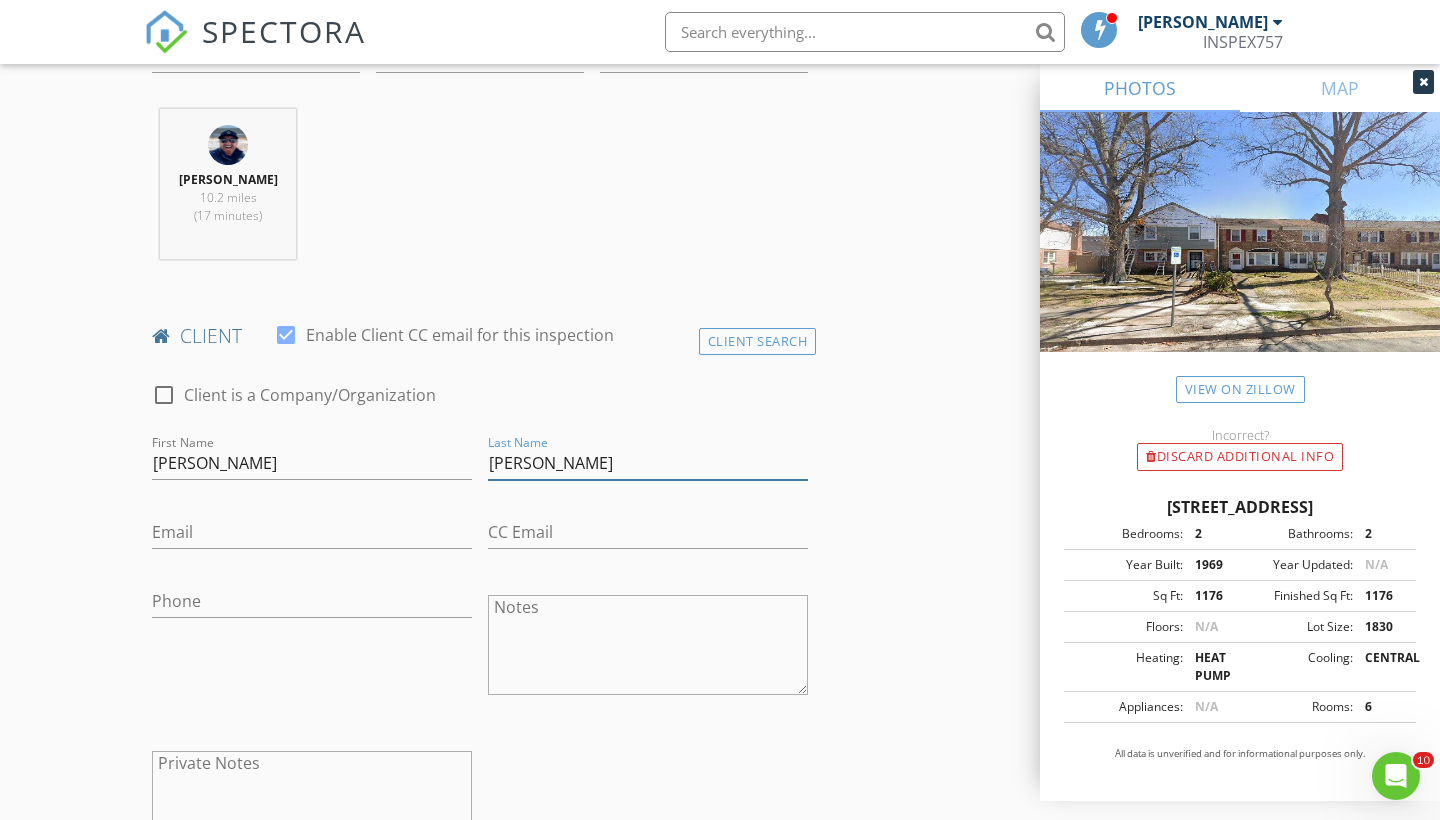 type on "[PERSON_NAME]" 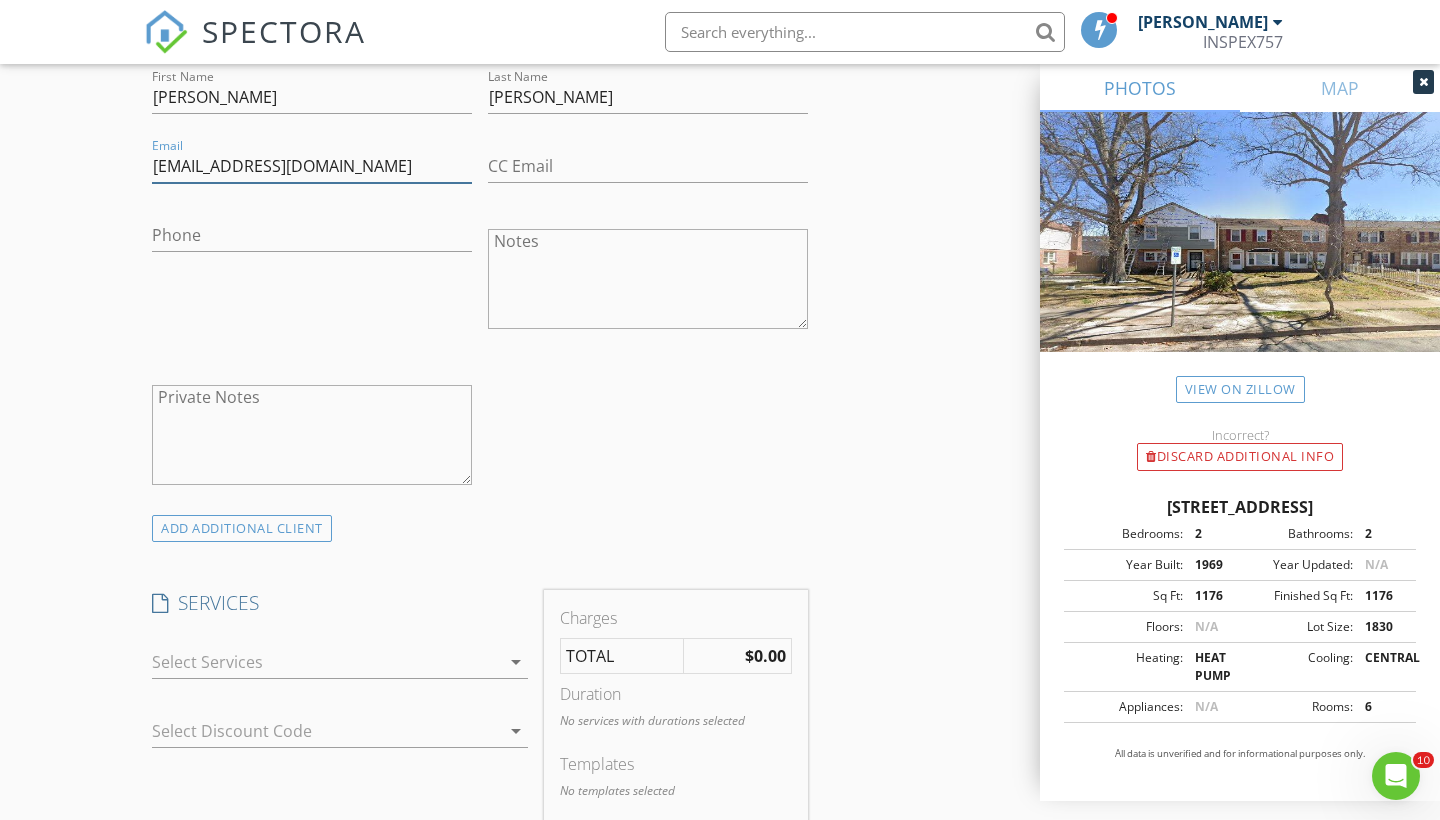 scroll, scrollTop: 1236, scrollLeft: 0, axis: vertical 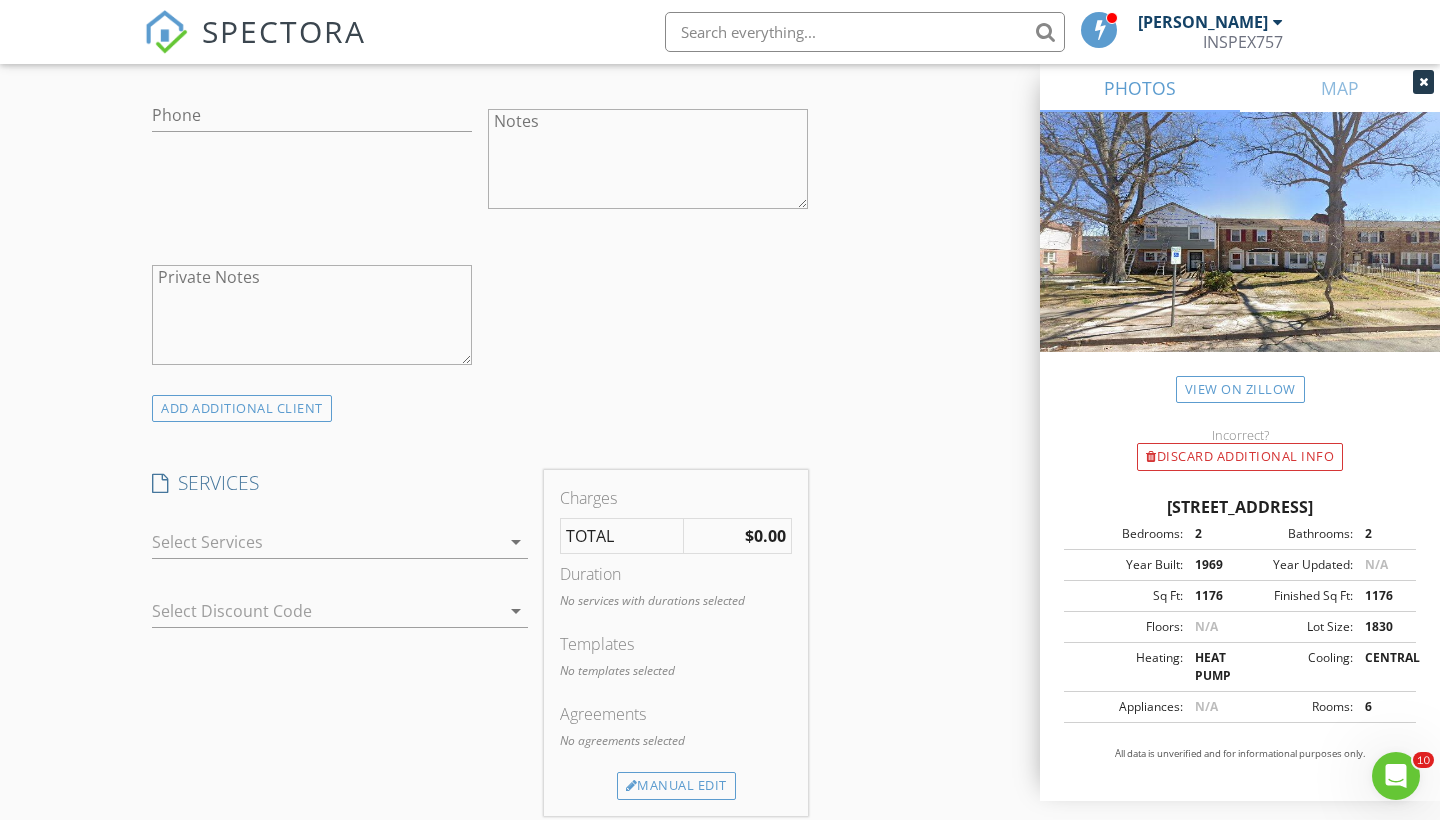 type on "[EMAIL_ADDRESS][DOMAIN_NAME]" 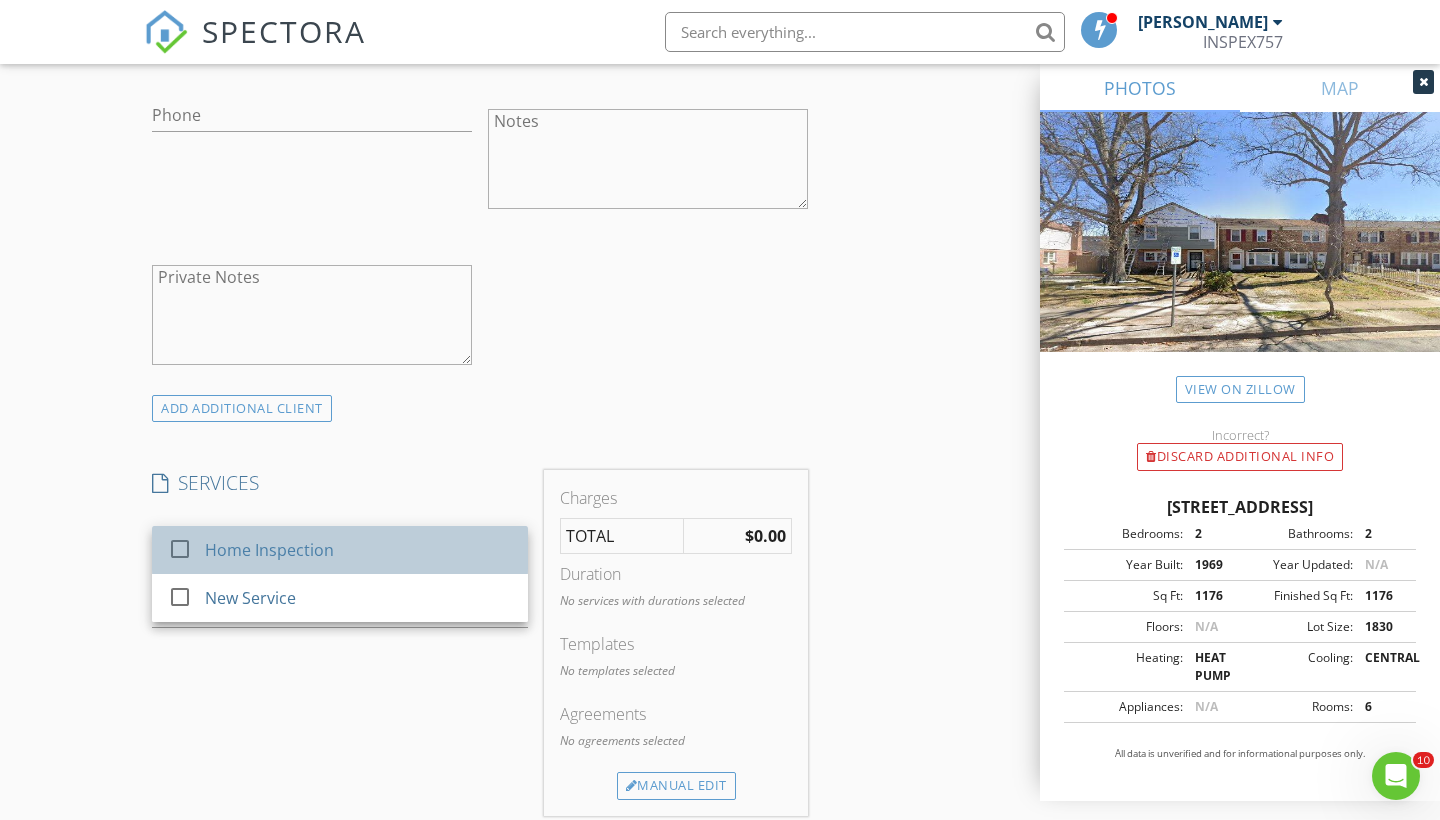 click on "Home Inspection" at bounding box center [269, 550] 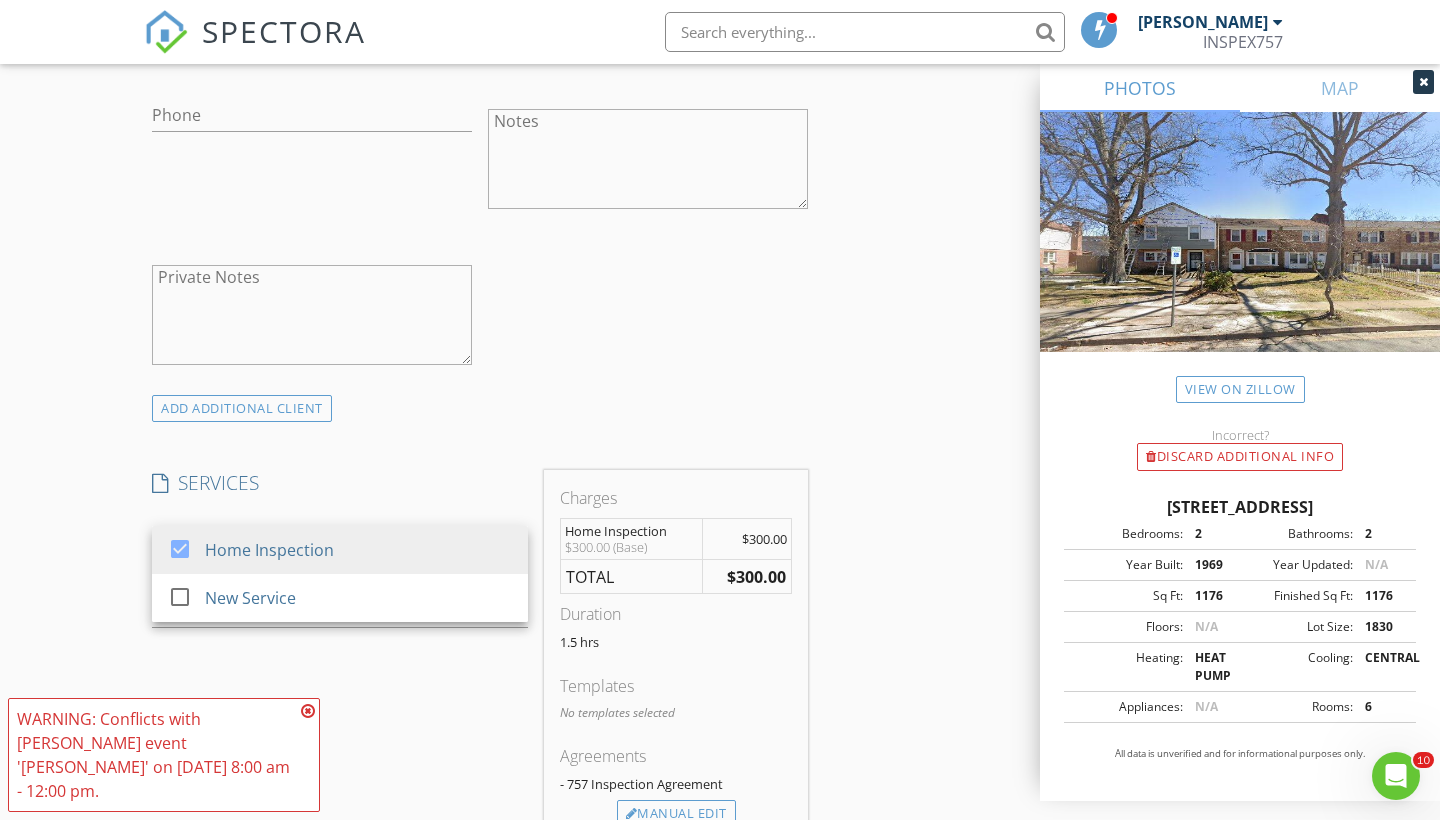 scroll, scrollTop: 1478, scrollLeft: 0, axis: vertical 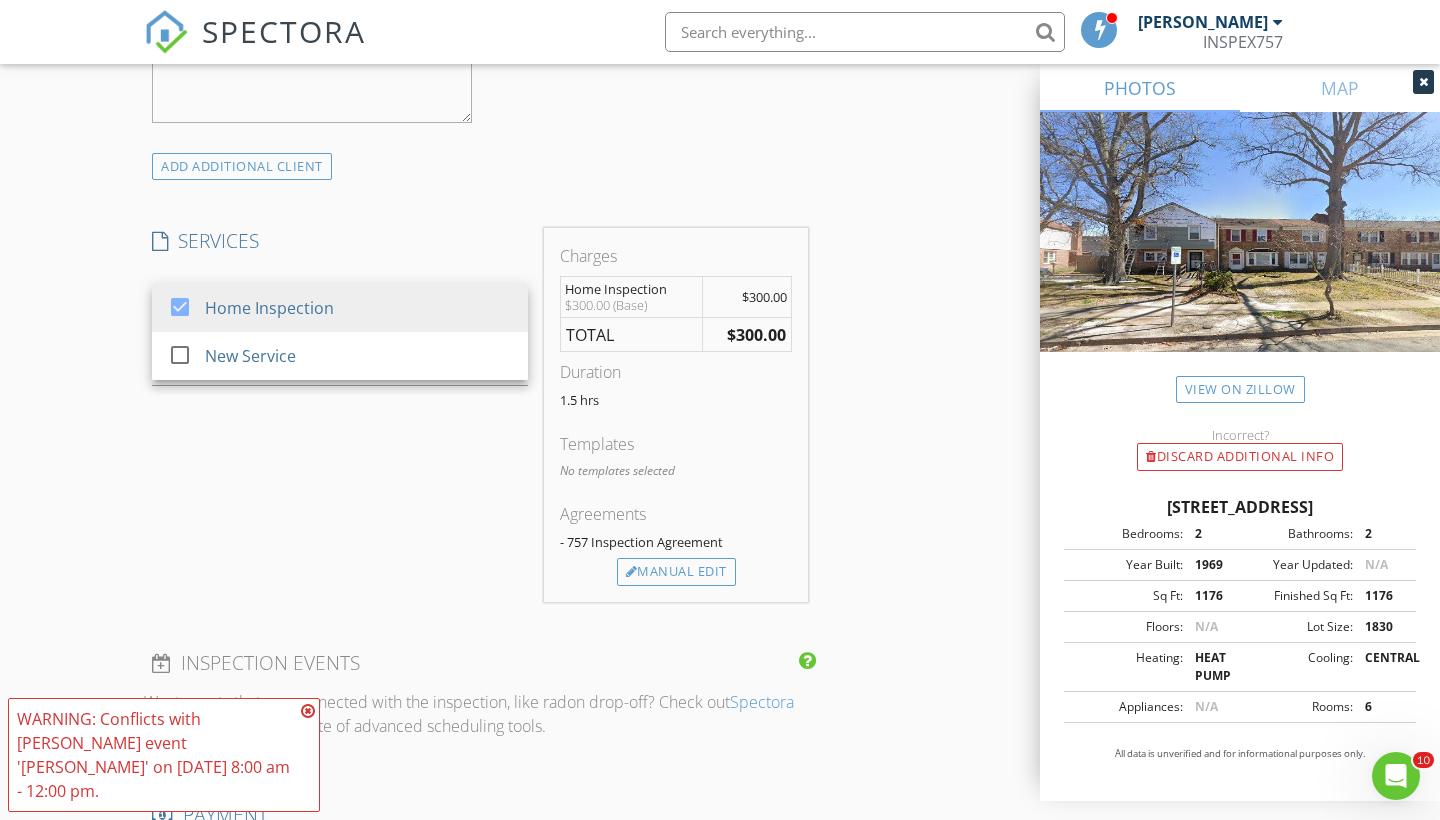 click at bounding box center (308, 711) 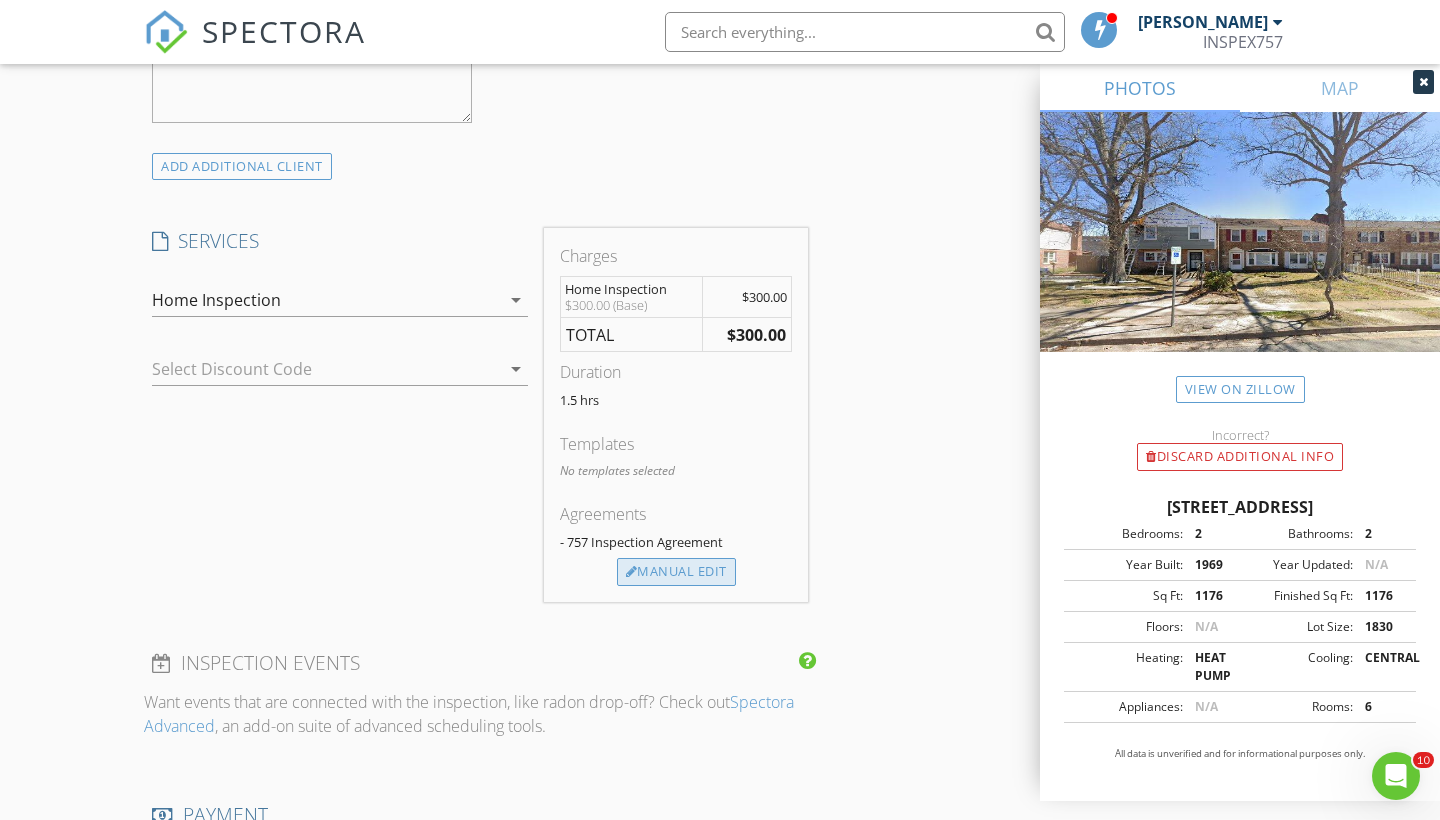 click on "Manual Edit" at bounding box center (676, 572) 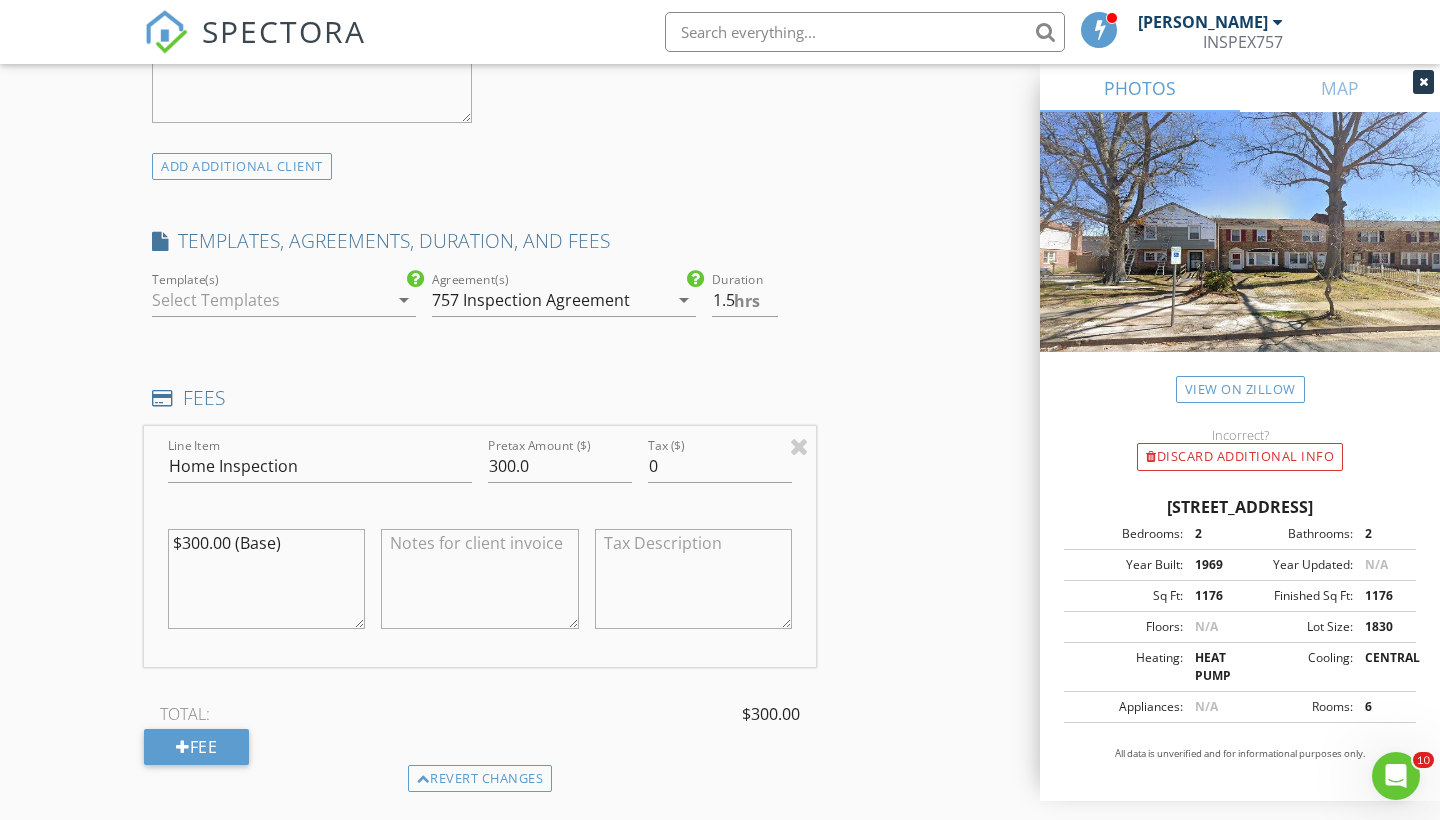 drag, startPoint x: 300, startPoint y: 544, endPoint x: 120, endPoint y: 536, distance: 180.17769 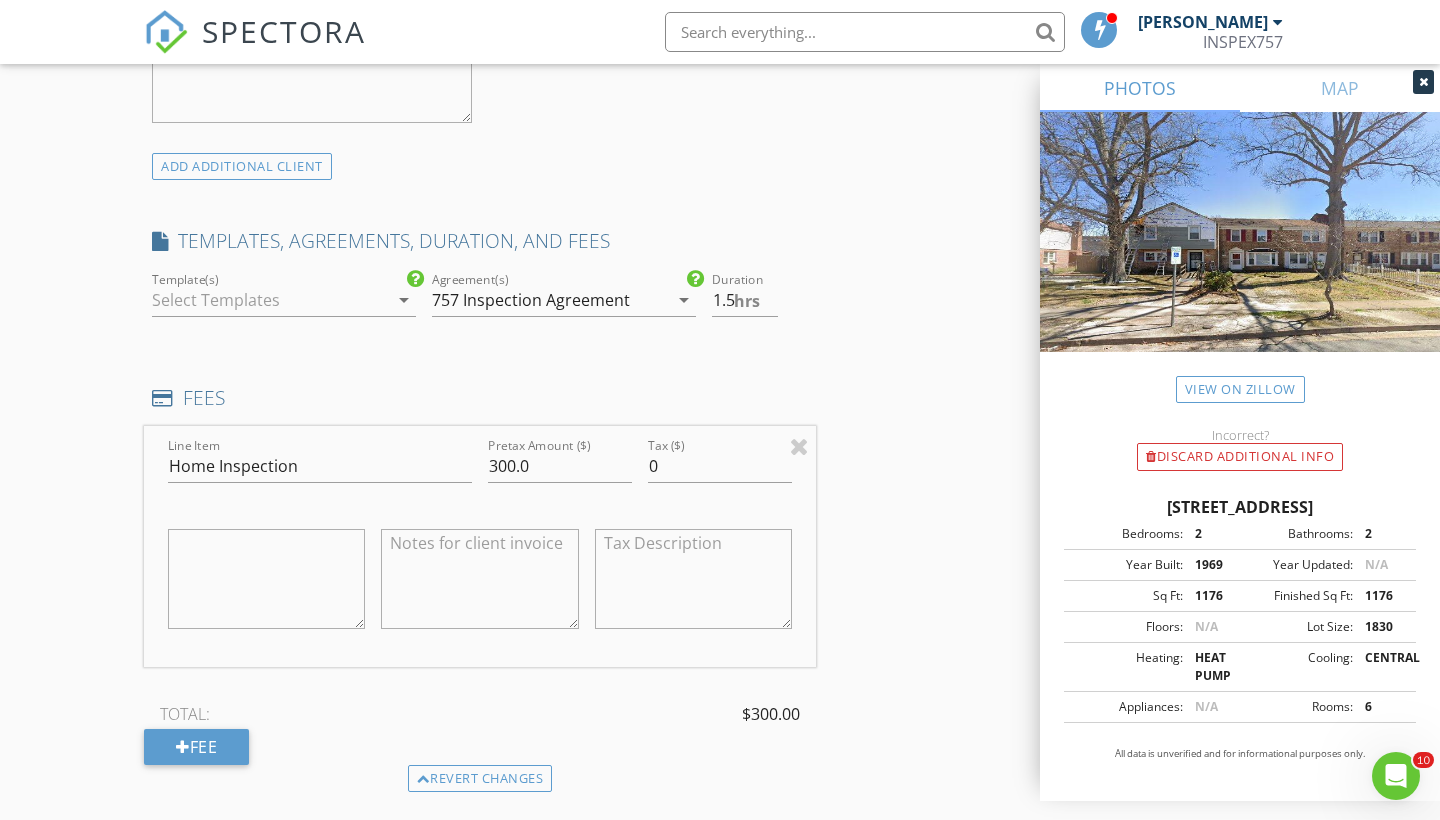 type 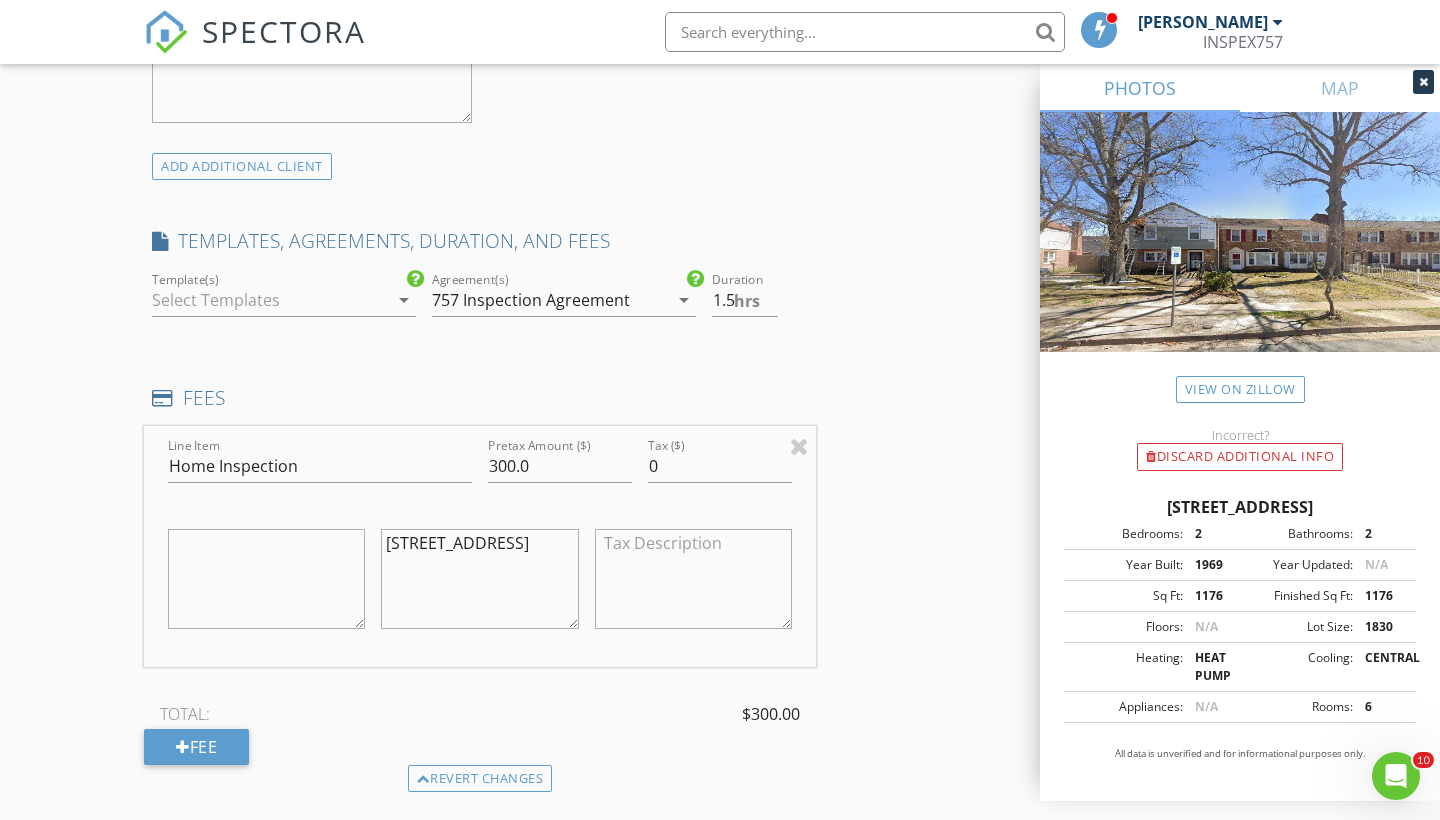 click on "[STREET_ADDRESS]" at bounding box center [479, 579] 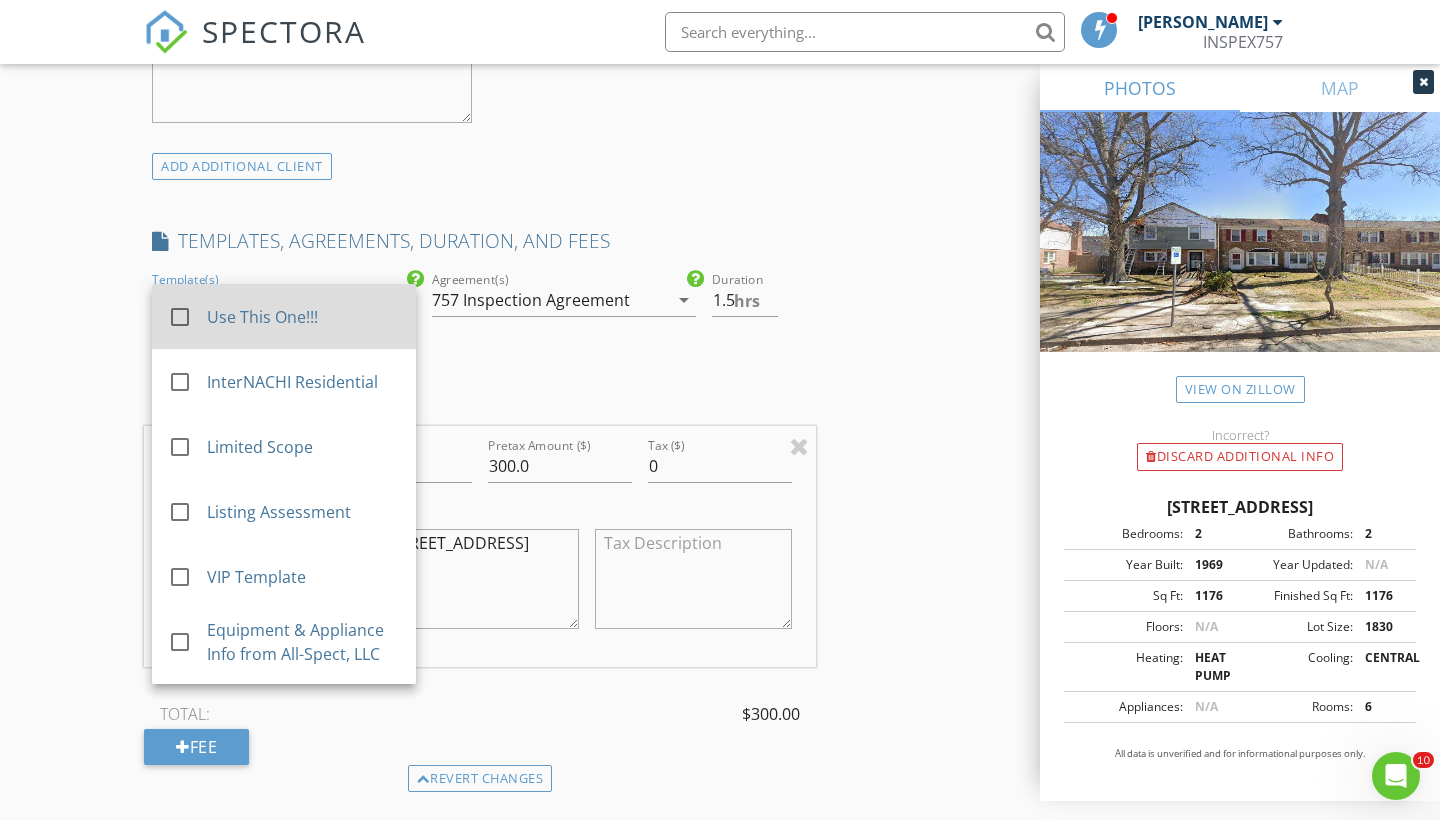 click on "Use This One!!!" at bounding box center [303, 317] 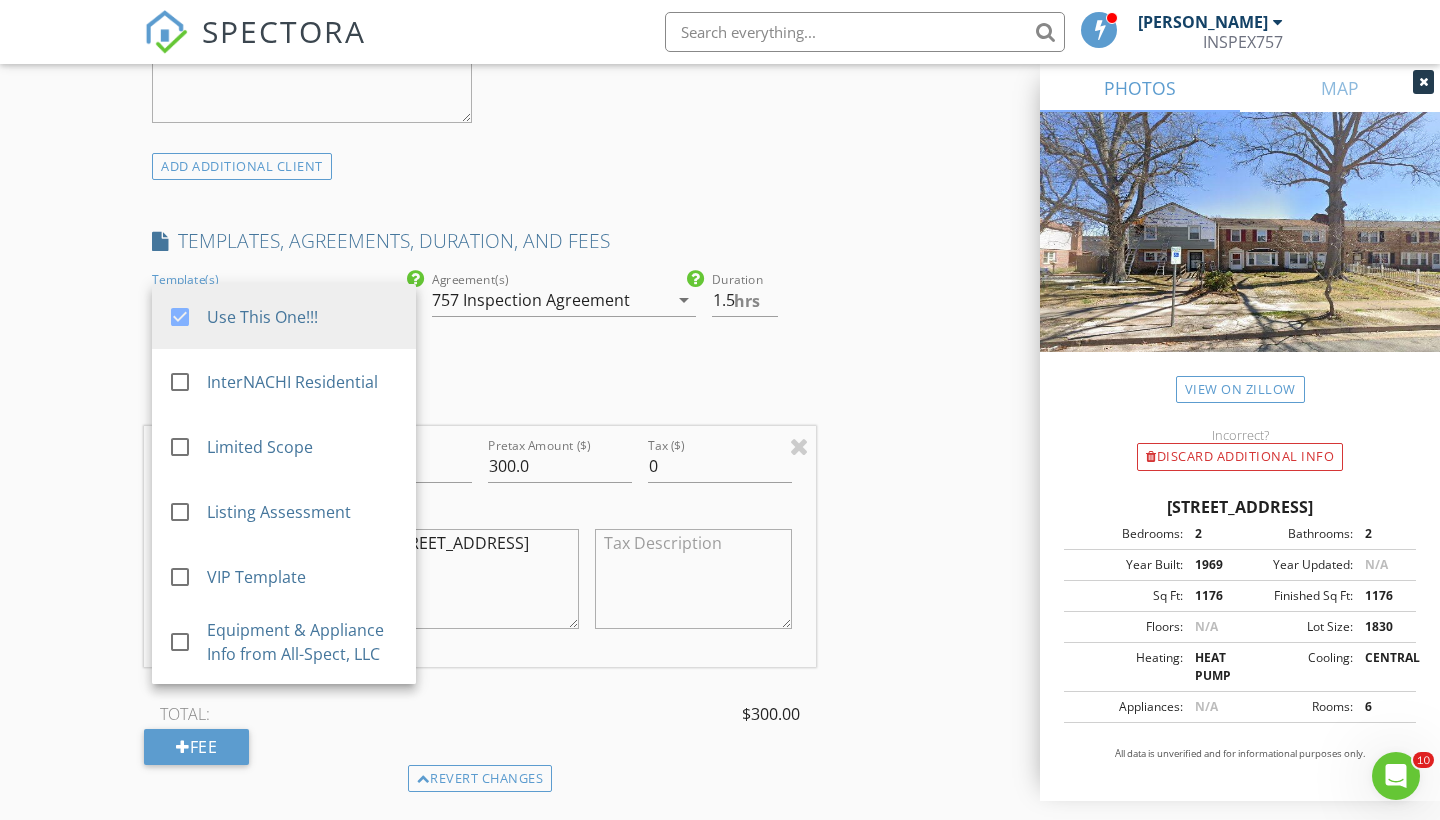 click on "INSPECTOR(S)
check_box   Greg Chapman   PRIMARY   Greg Chapman arrow_drop_down   check_box_outline_blank Greg Chapman specifically requested
Date/Time
07/15/2025 9:00 AM
Location
Address Search       Address 734 Stanwix Sq   Unit   City Norfolk   State Va   Zip 23502   County     Square Feet 1176   Year Built 1969   Foundation Slab arrow_drop_down     Greg Chapman     10.2 miles     (17 minutes)
client
check_box Enable Client CC email for this inspection   Client Search     check_box_outline_blank Client is a Company/Organization     First Name Sonya   Last Name Glenn   Email vega4realestate@gmail.com   CC Email   Phone           Notes   Private Notes
ADD ADDITIONAL client
SERVICES
check_box   Home Inspection   check_box_outline_blank   New Service   Home Inspection" at bounding box center (720, 536) 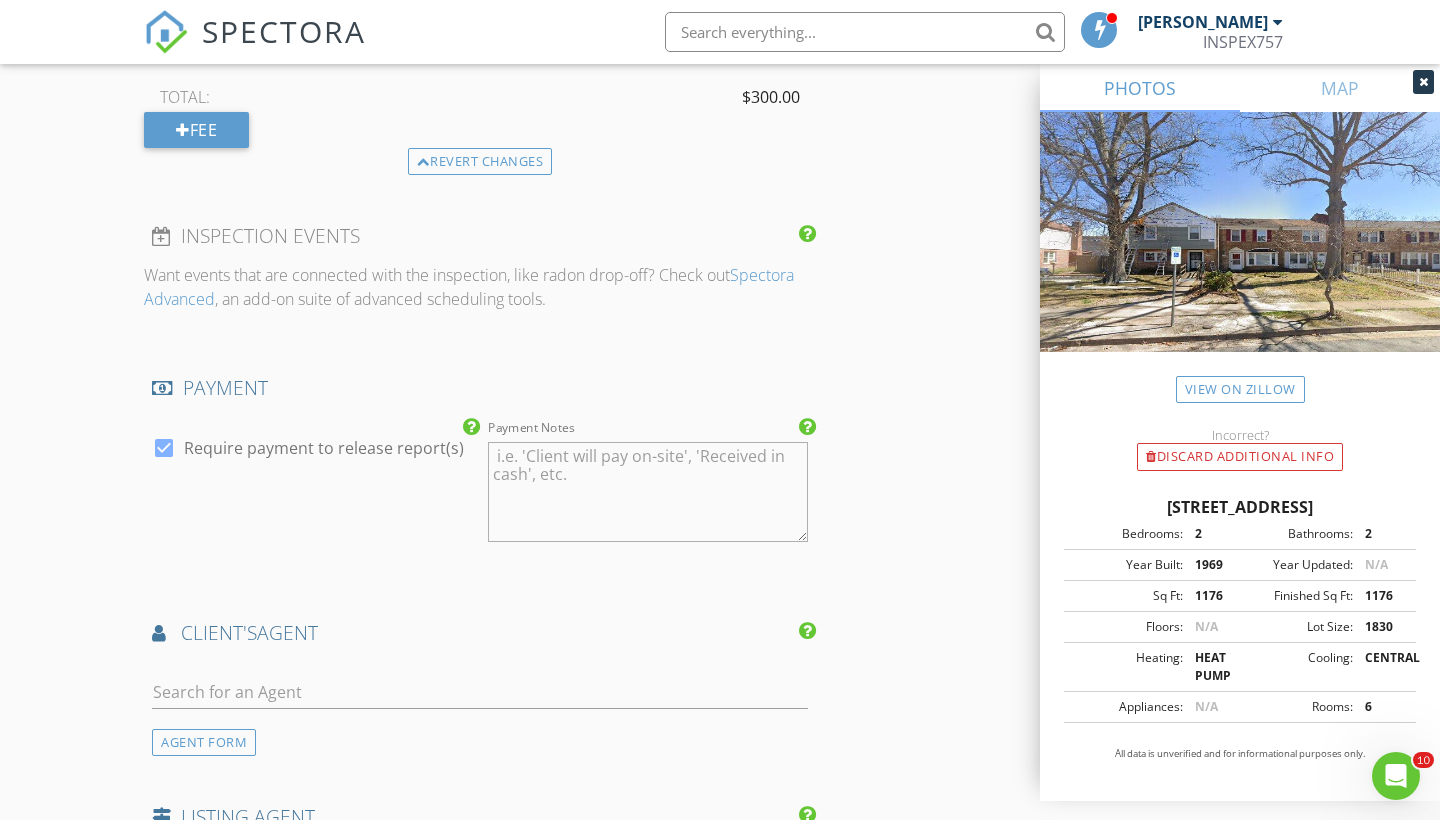 scroll, scrollTop: 2376, scrollLeft: 0, axis: vertical 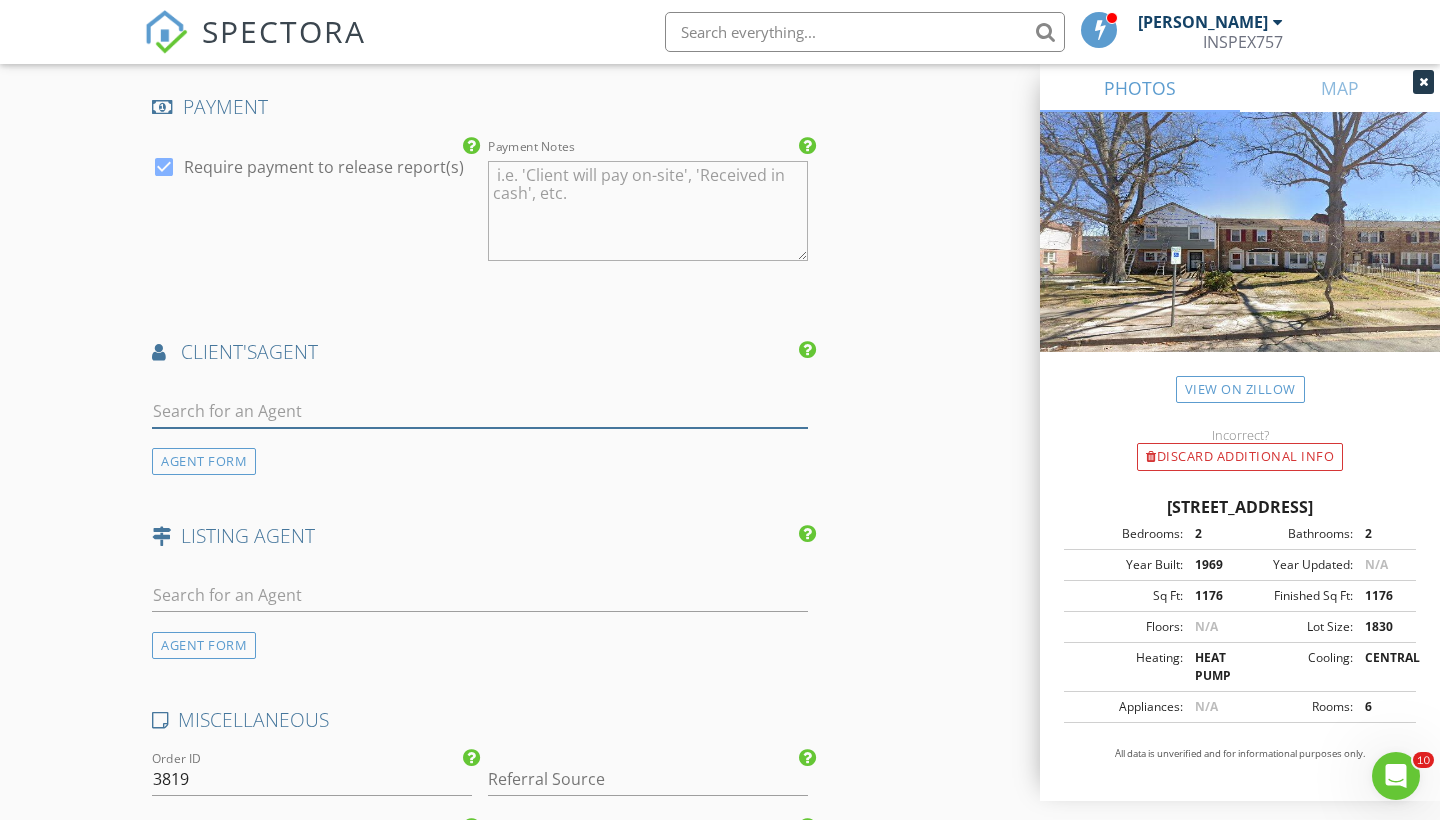 click at bounding box center [480, 411] 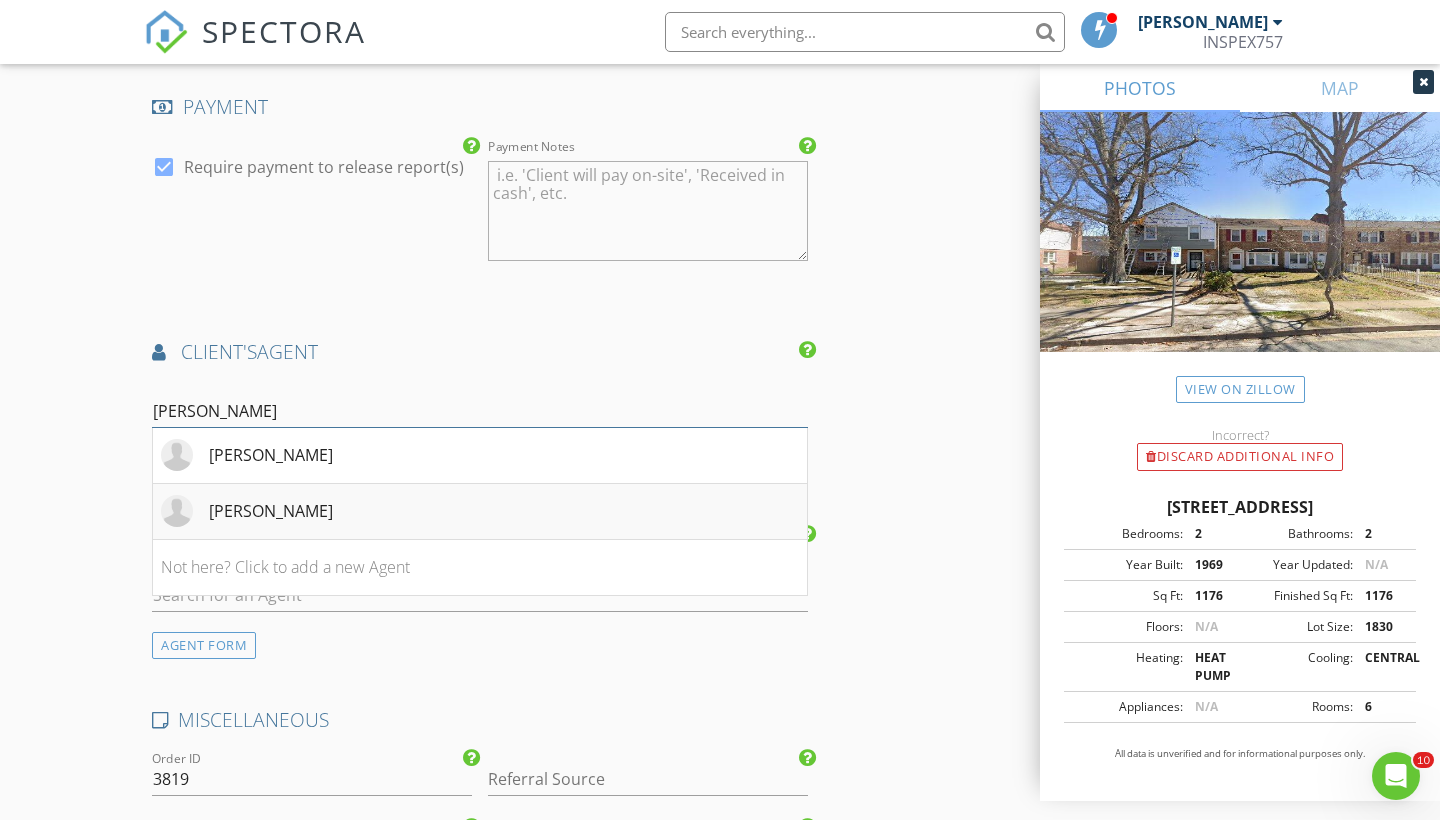 type on "[PERSON_NAME]" 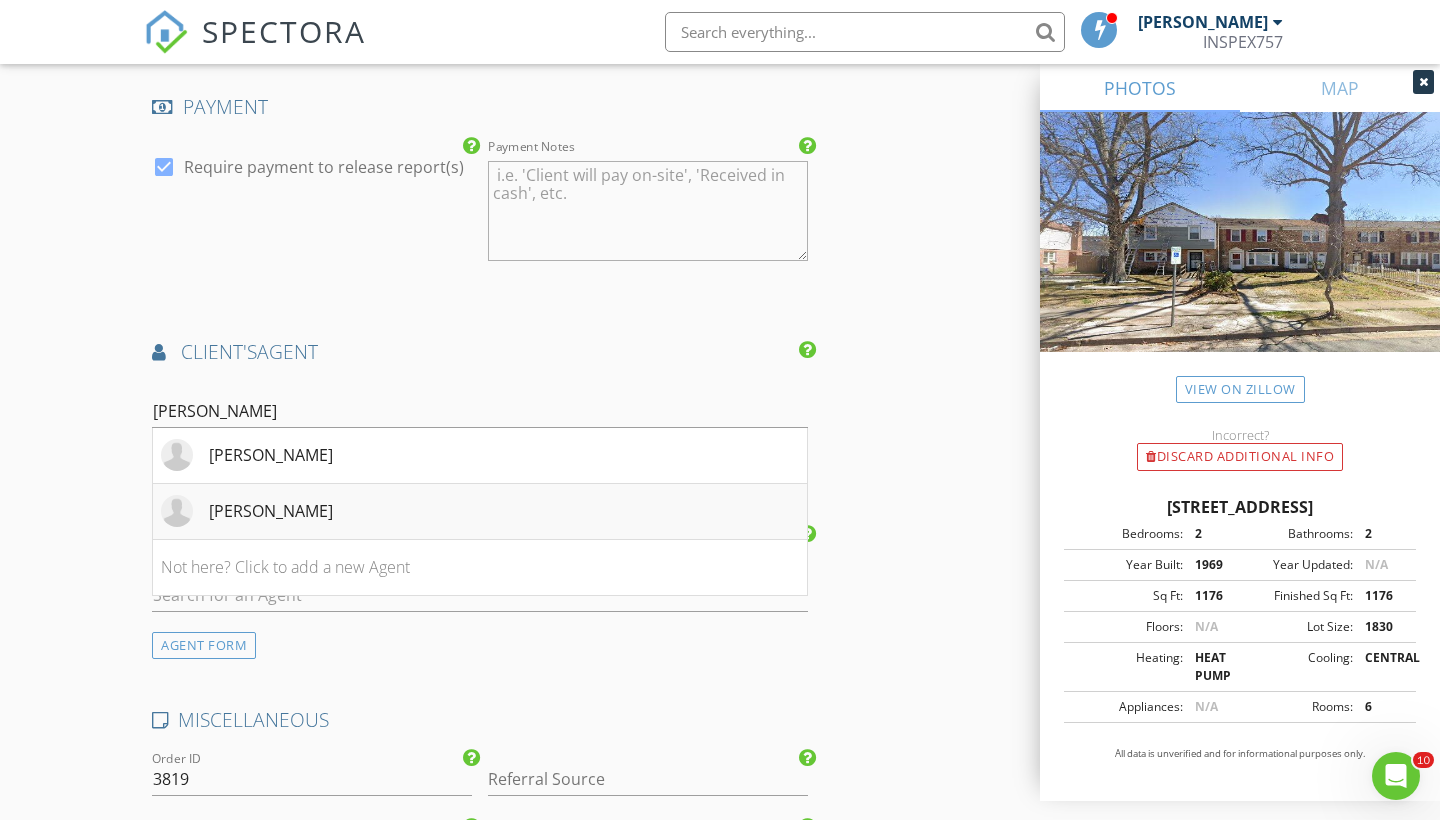click on "[PERSON_NAME]" at bounding box center (480, 512) 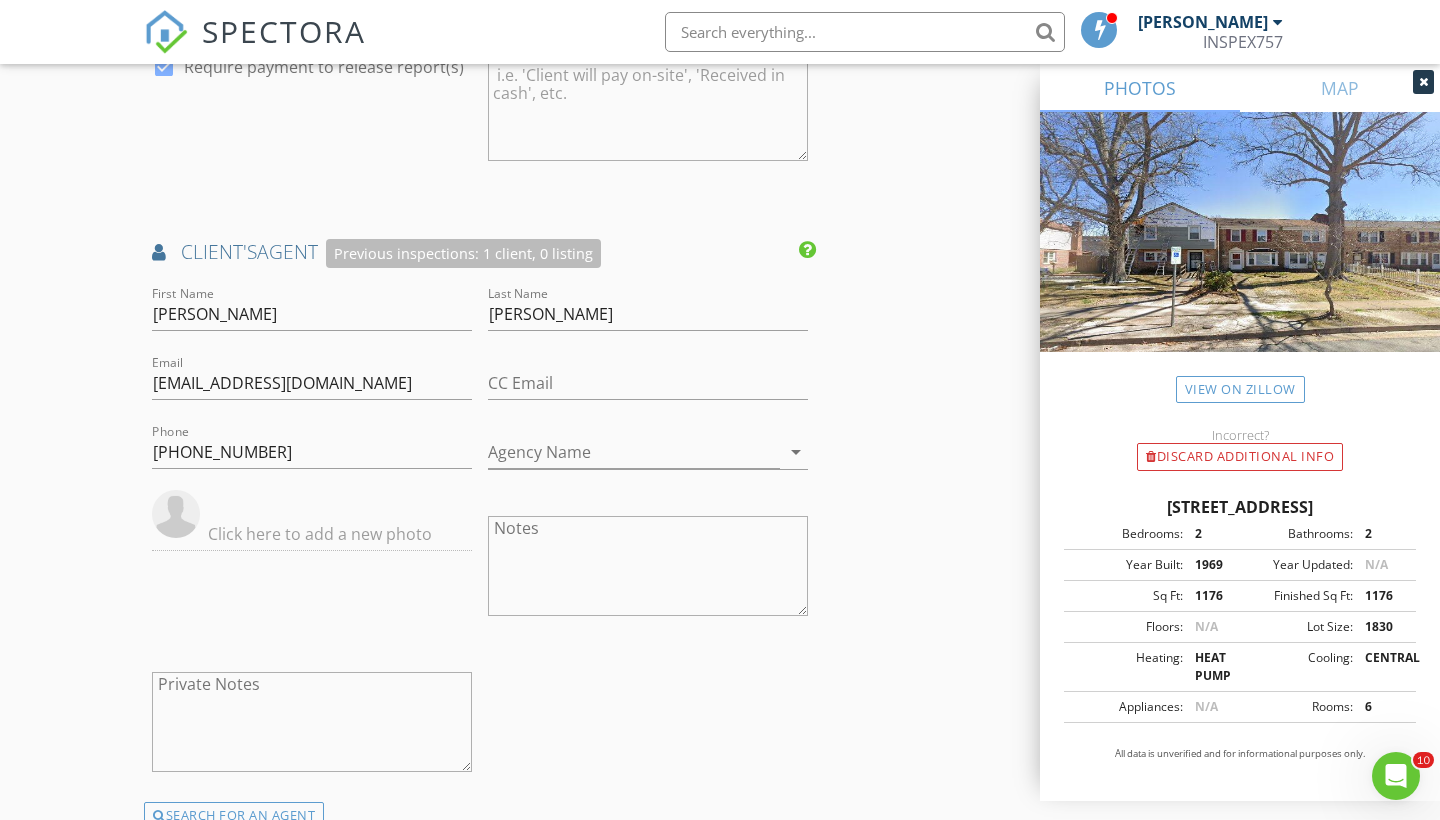 scroll, scrollTop: 2522, scrollLeft: 0, axis: vertical 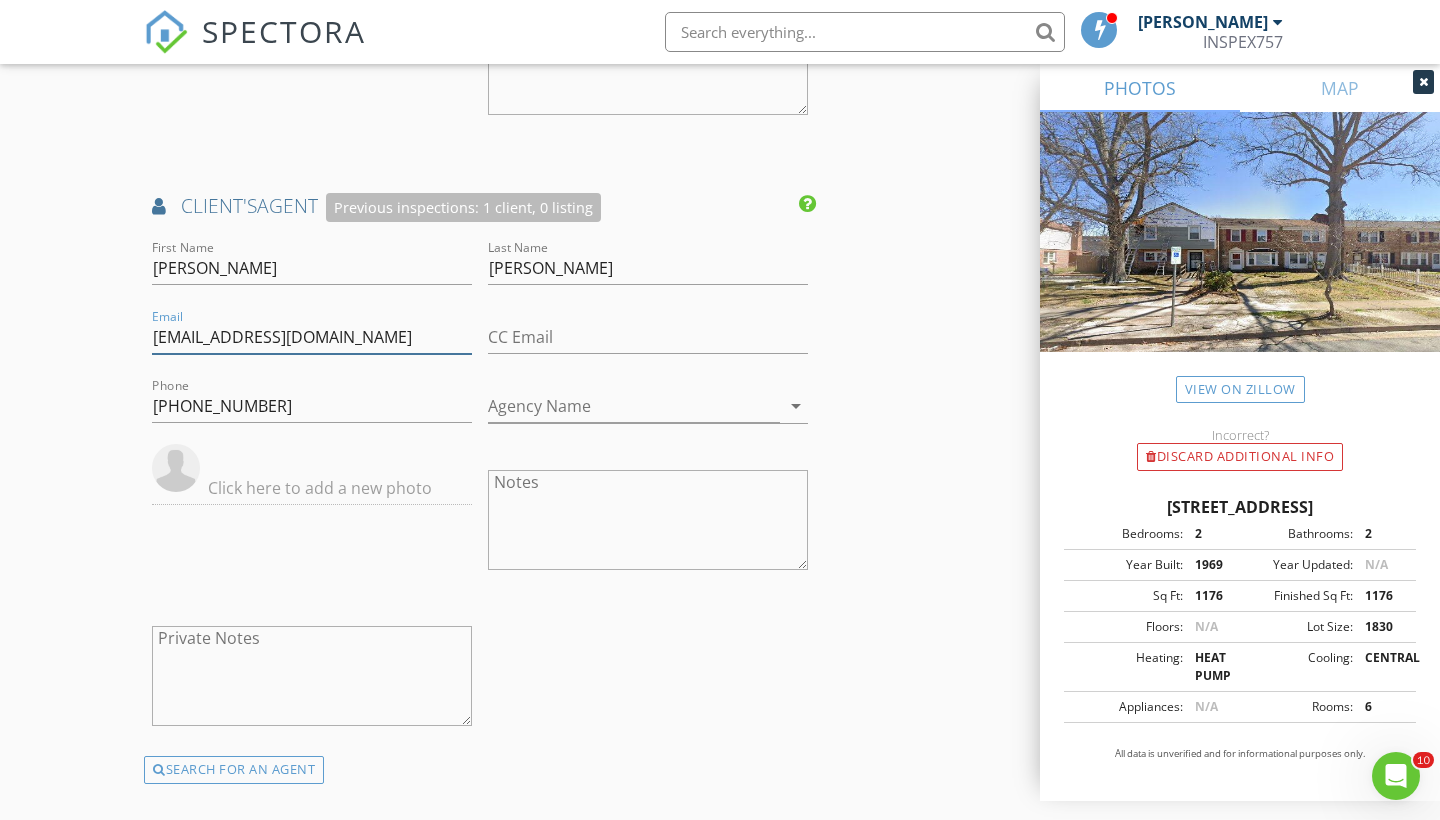 drag, startPoint x: 371, startPoint y: 326, endPoint x: 65, endPoint y: 307, distance: 306.5893 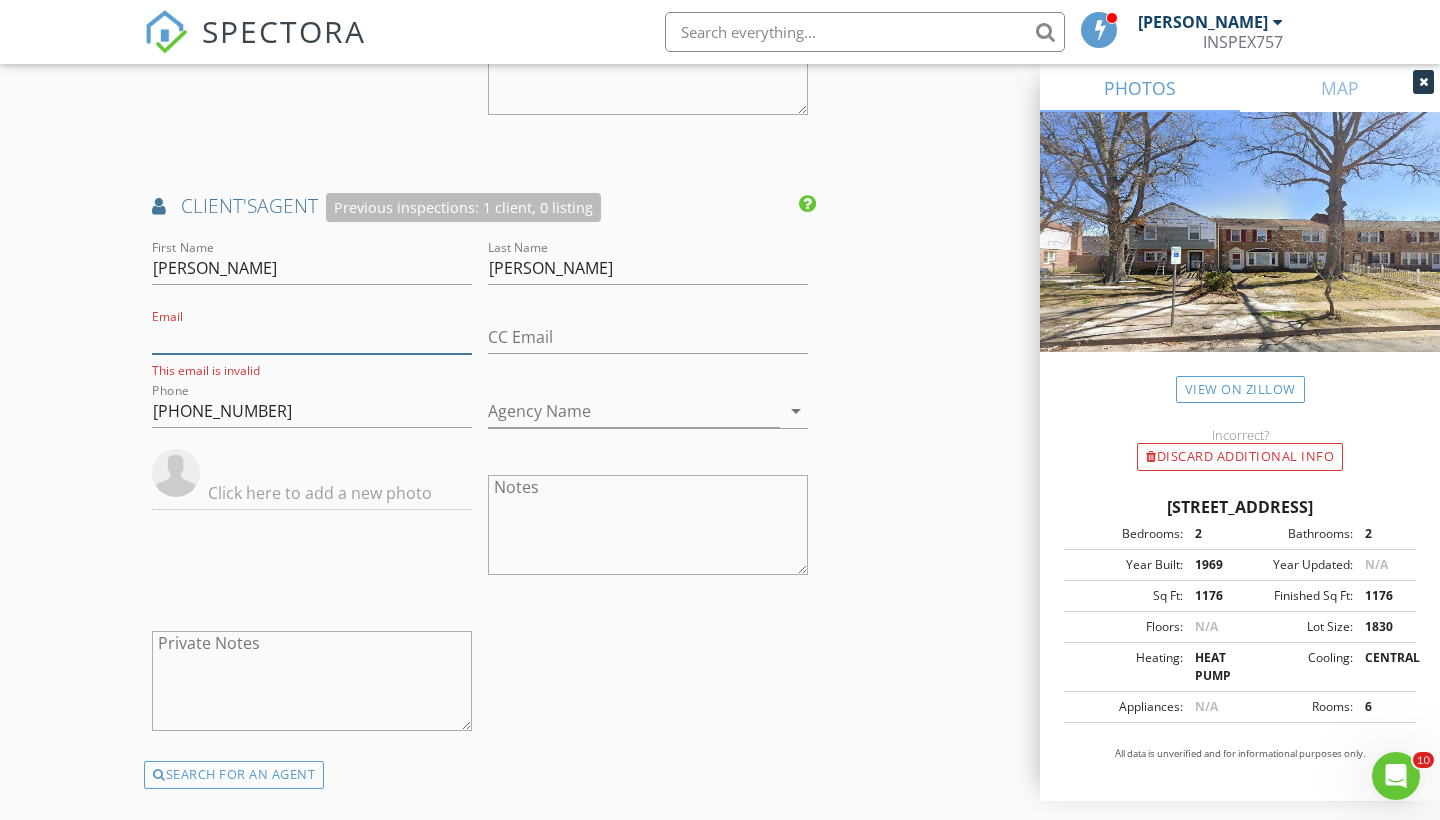 type 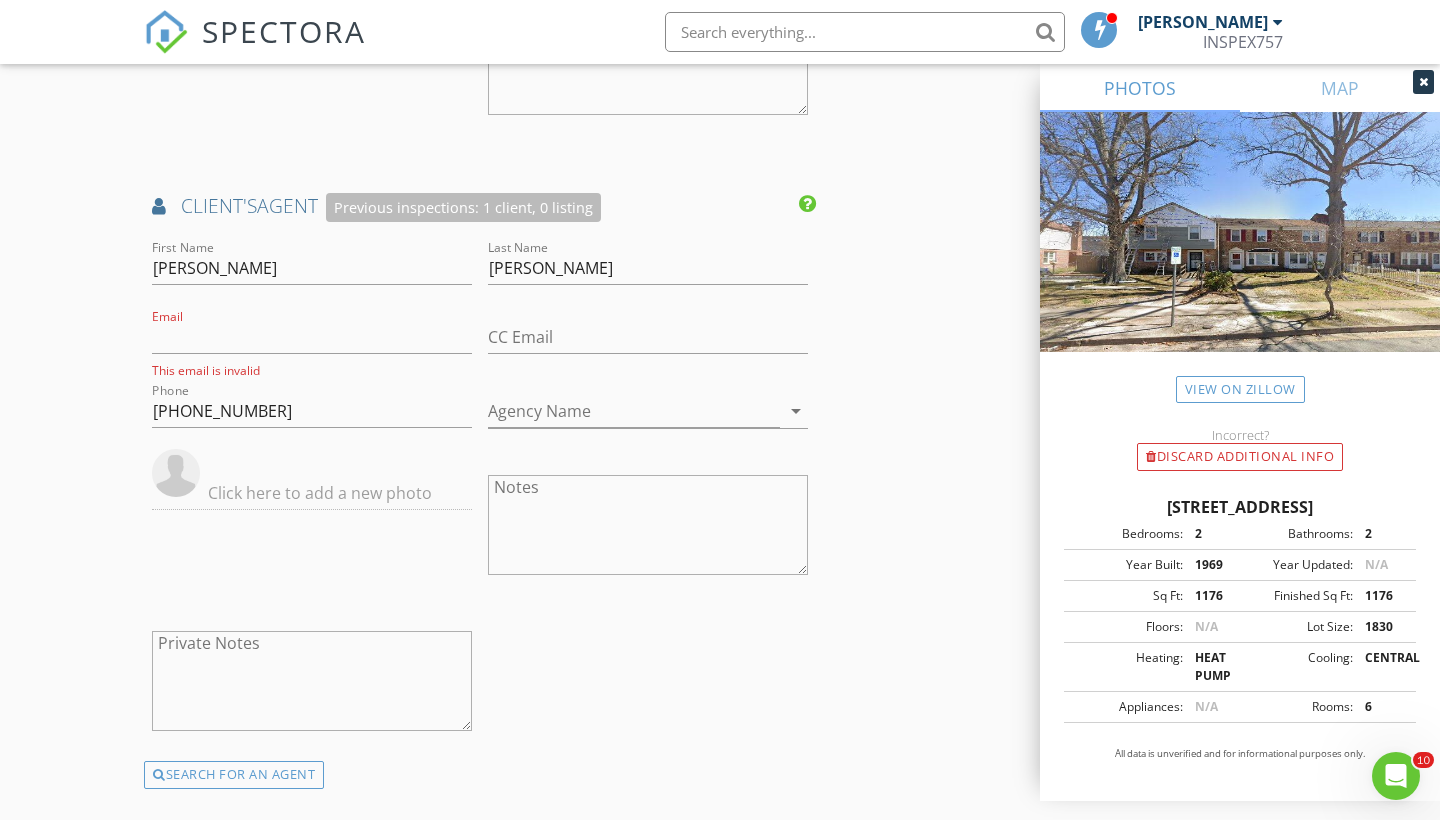 click on "INSPECTOR(S)
check_box   Greg Chapman   PRIMARY   Greg Chapman arrow_drop_down   check_box_outline_blank Greg Chapman specifically requested
Date/Time
07/15/2025 9:00 AM
Location
Address Search       Address 734 Stanwix Sq   Unit   City Norfolk   State Va   Zip 23502   County     Square Feet 1176   Year Built 1969   Foundation Slab arrow_drop_down     Greg Chapman     10.2 miles     (17 minutes)
client
check_box Enable Client CC email for this inspection   Client Search     check_box_outline_blank Client is a Company/Organization     First Name Sonya   Last Name Glenn   Email vega4realestate@gmail.com   CC Email   Phone           Notes   Private Notes
ADD ADDITIONAL client
SERVICES
check_box   Home Inspection   check_box_outline_blank   New Service   Home Inspection" at bounding box center (720, -278) 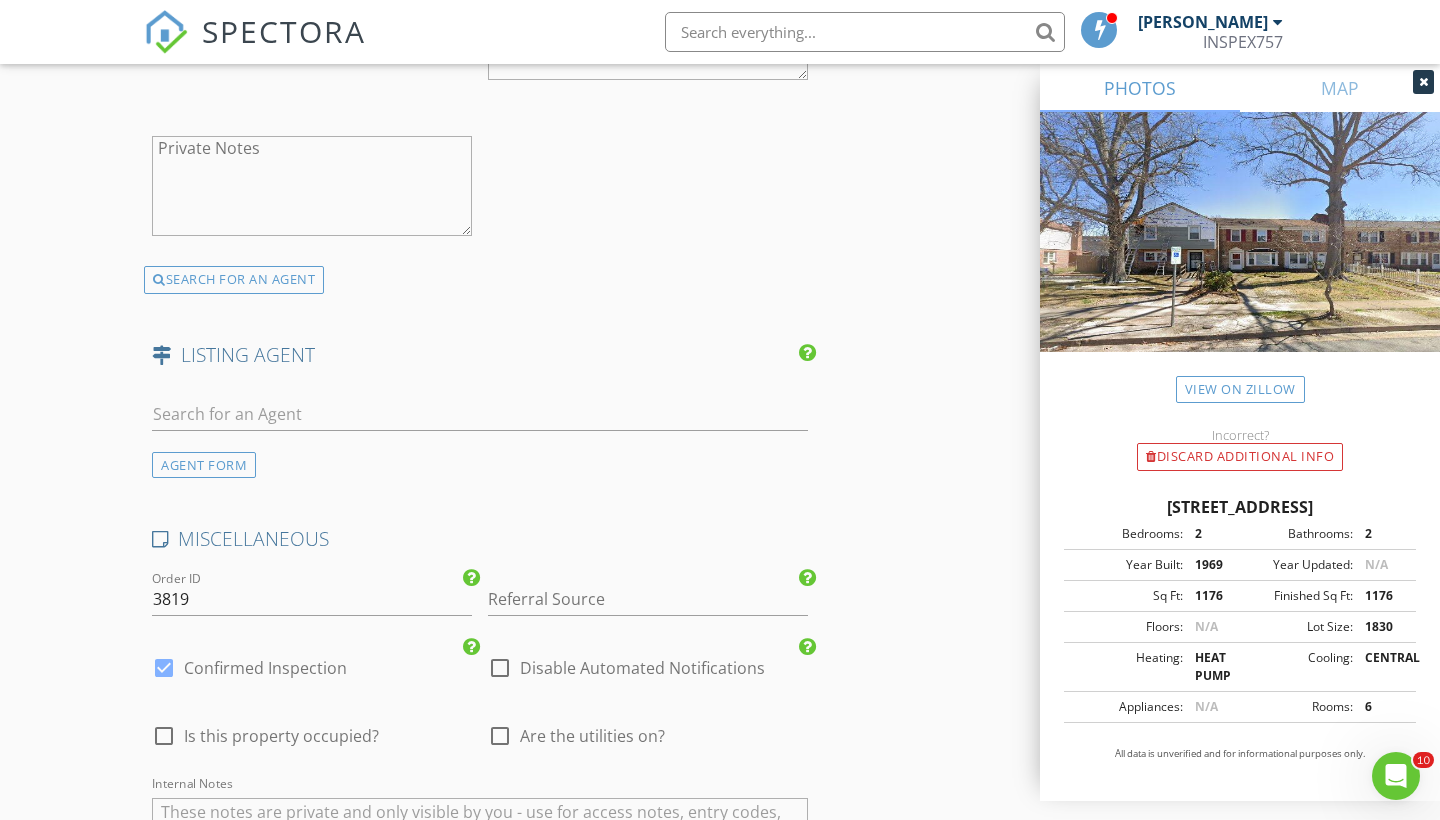 scroll, scrollTop: 3088, scrollLeft: 0, axis: vertical 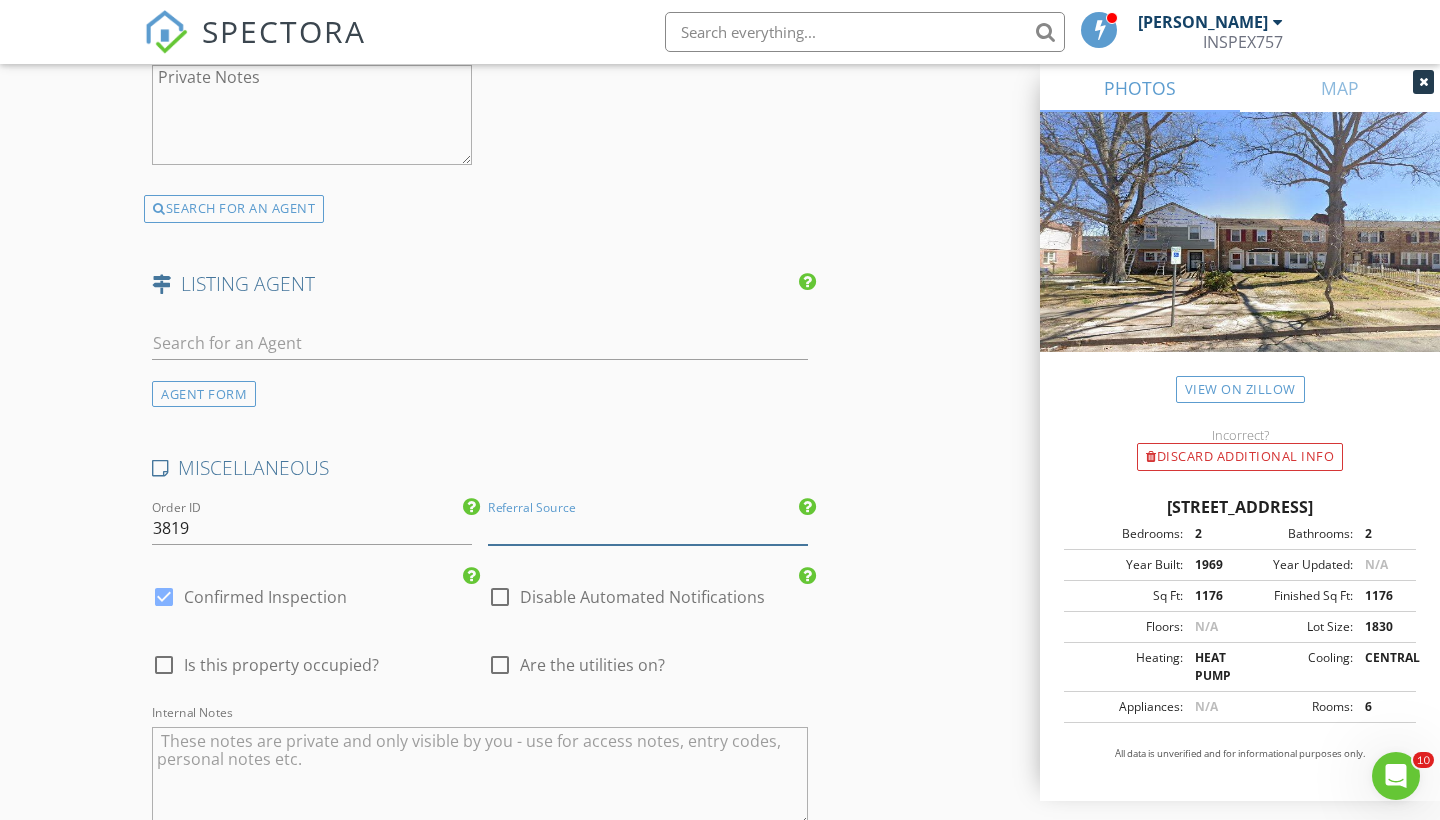 click at bounding box center (648, 528) 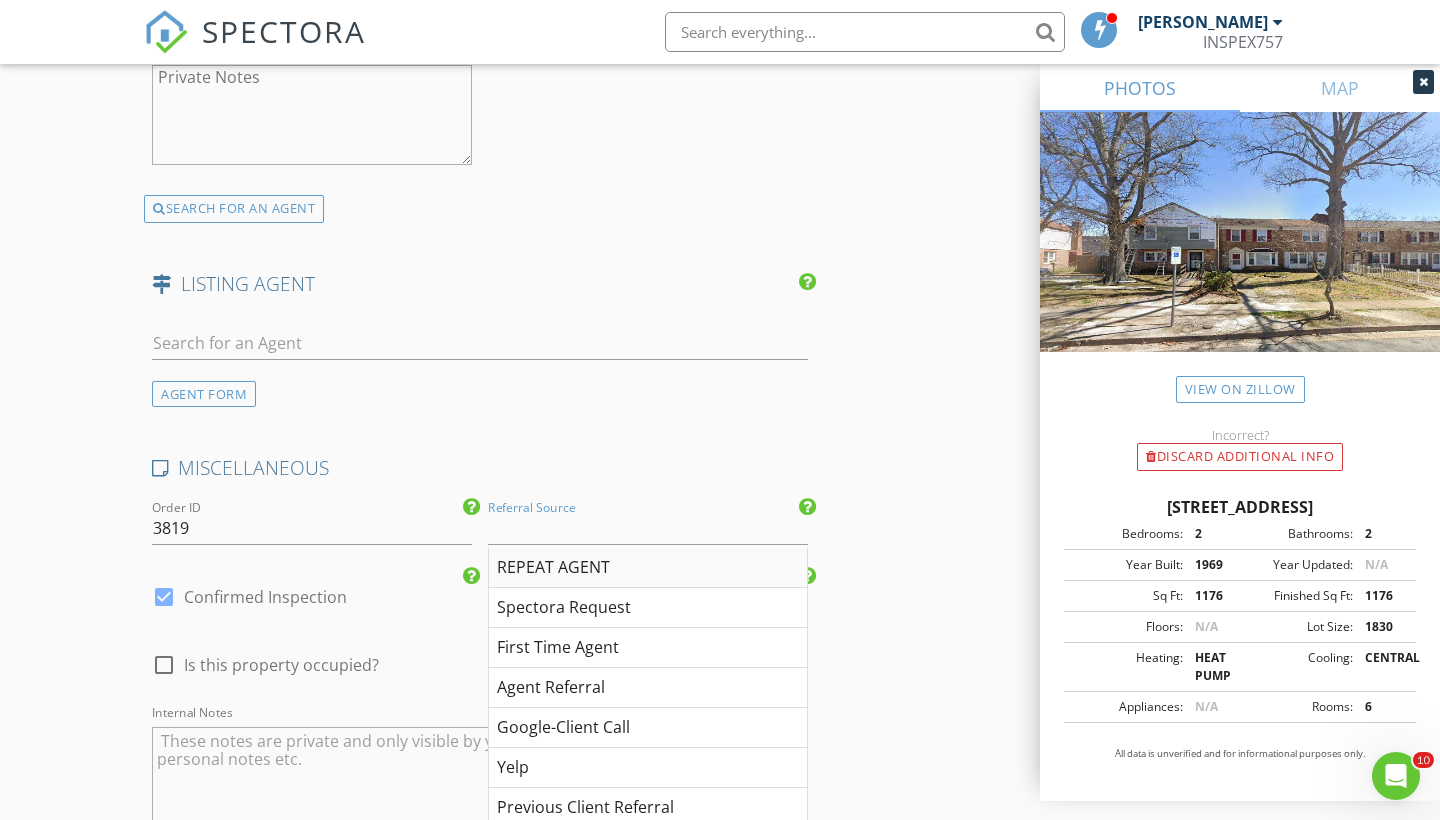 click on "REPEAT AGENT" at bounding box center [648, 568] 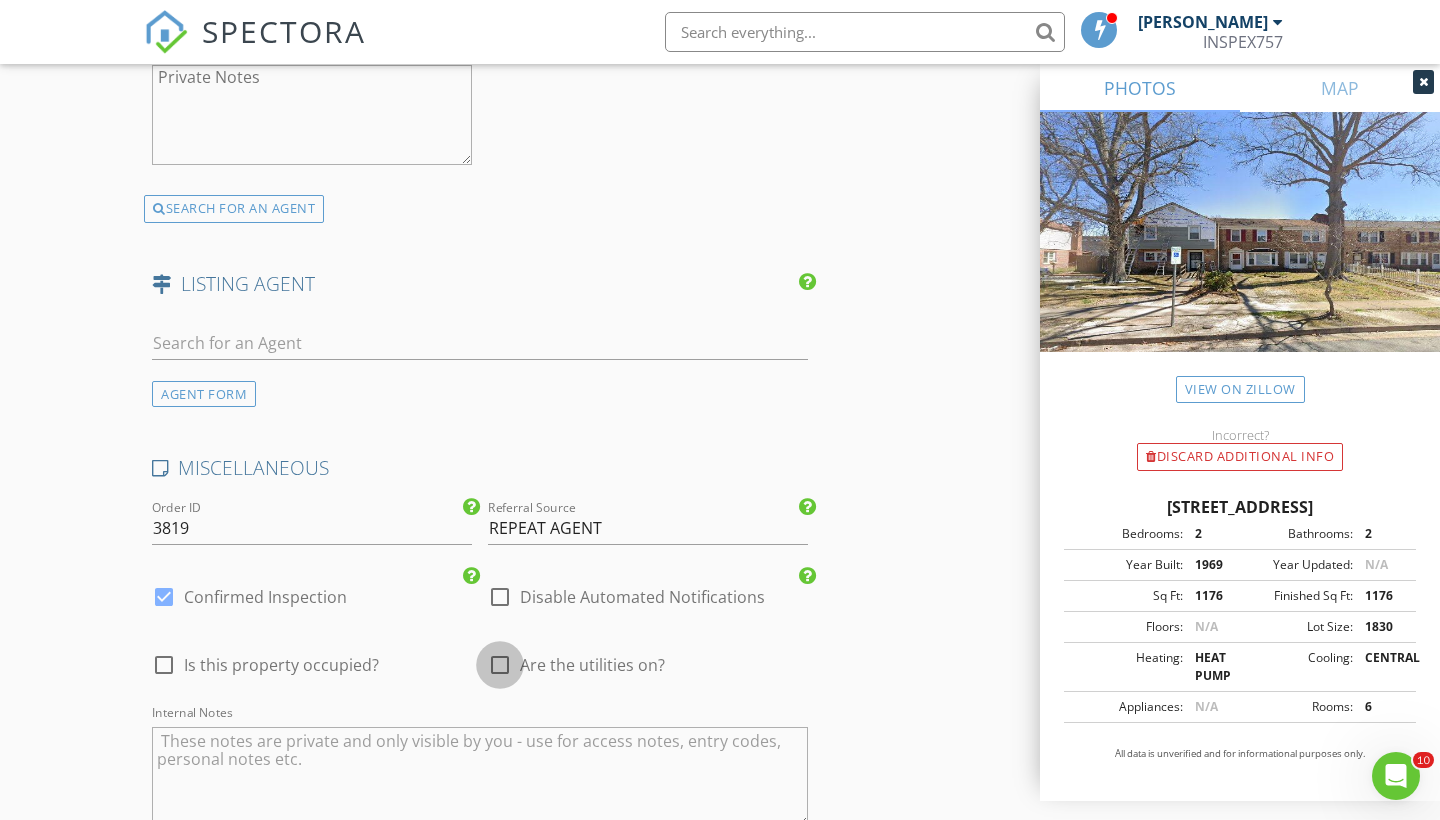 click at bounding box center [500, 665] 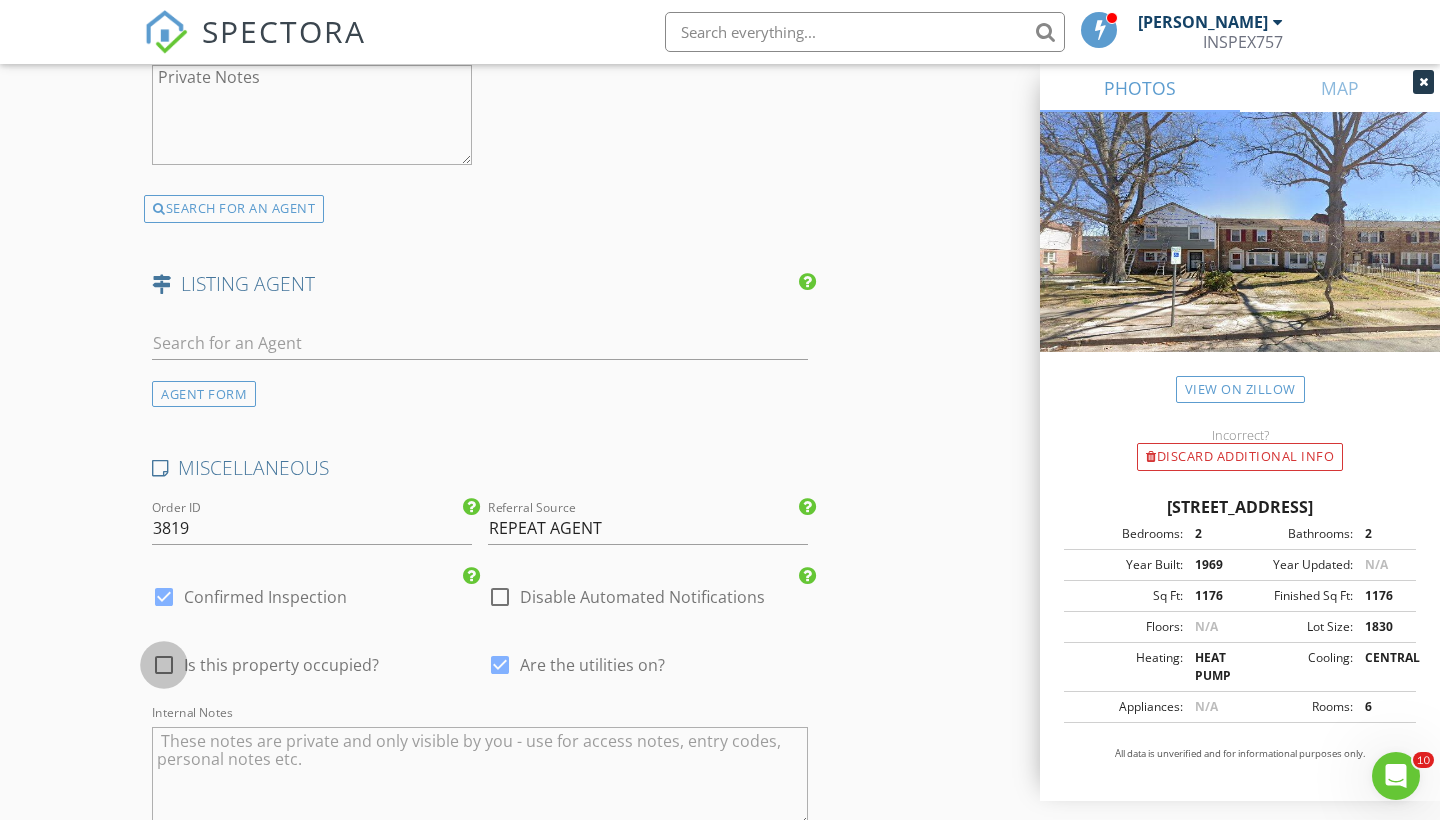 click at bounding box center (164, 665) 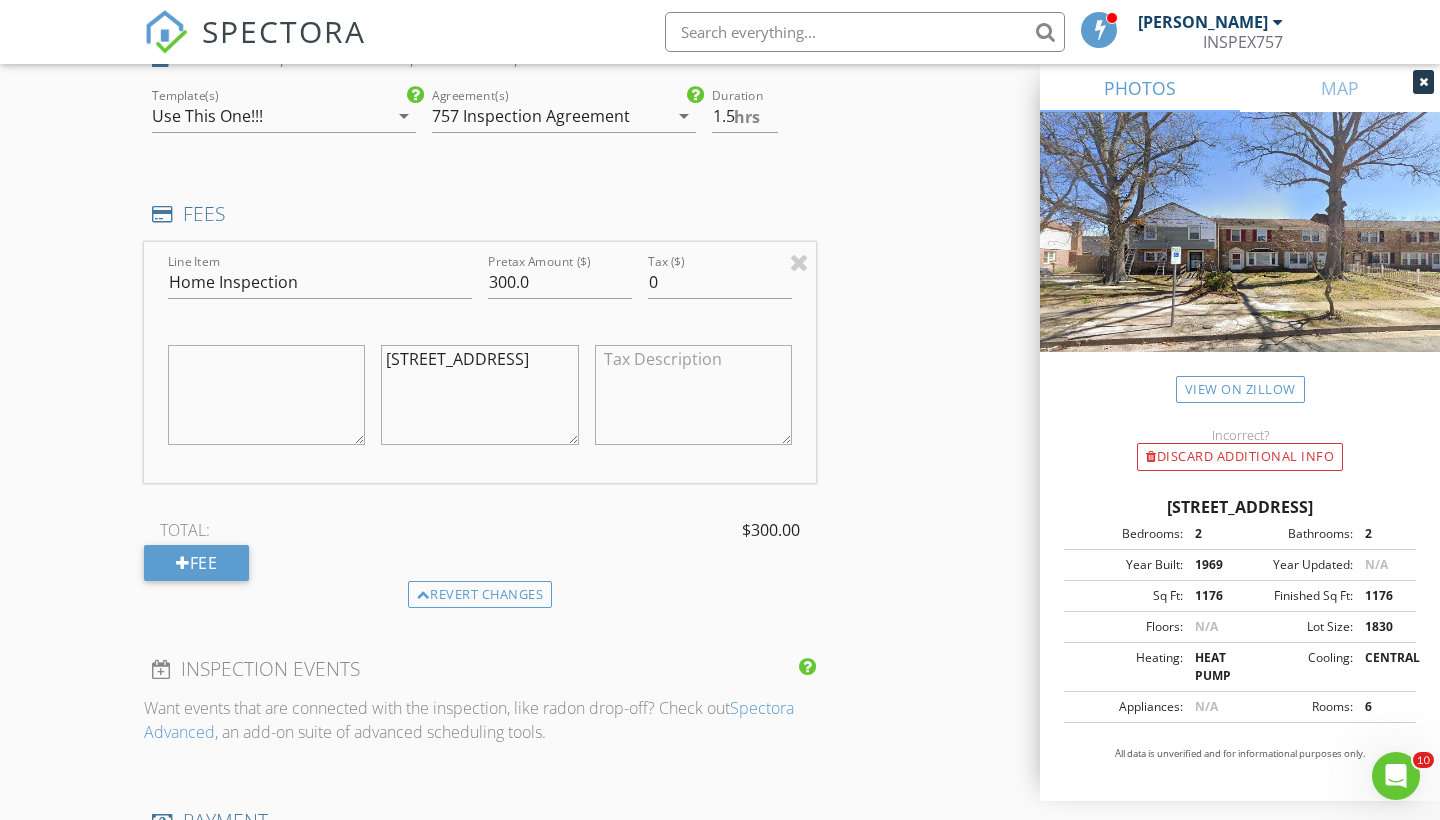 scroll, scrollTop: 1644, scrollLeft: 0, axis: vertical 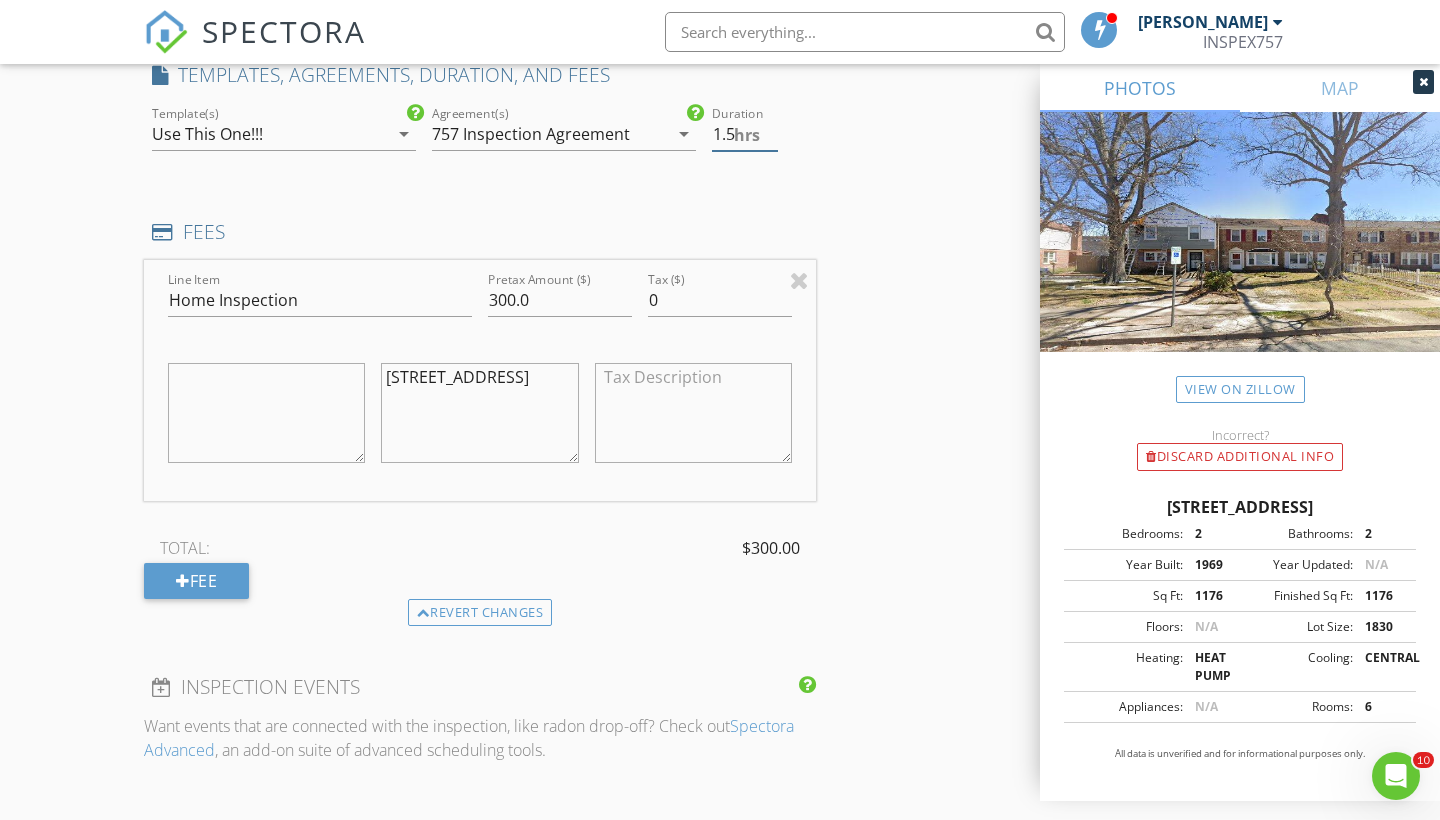 type on "1" 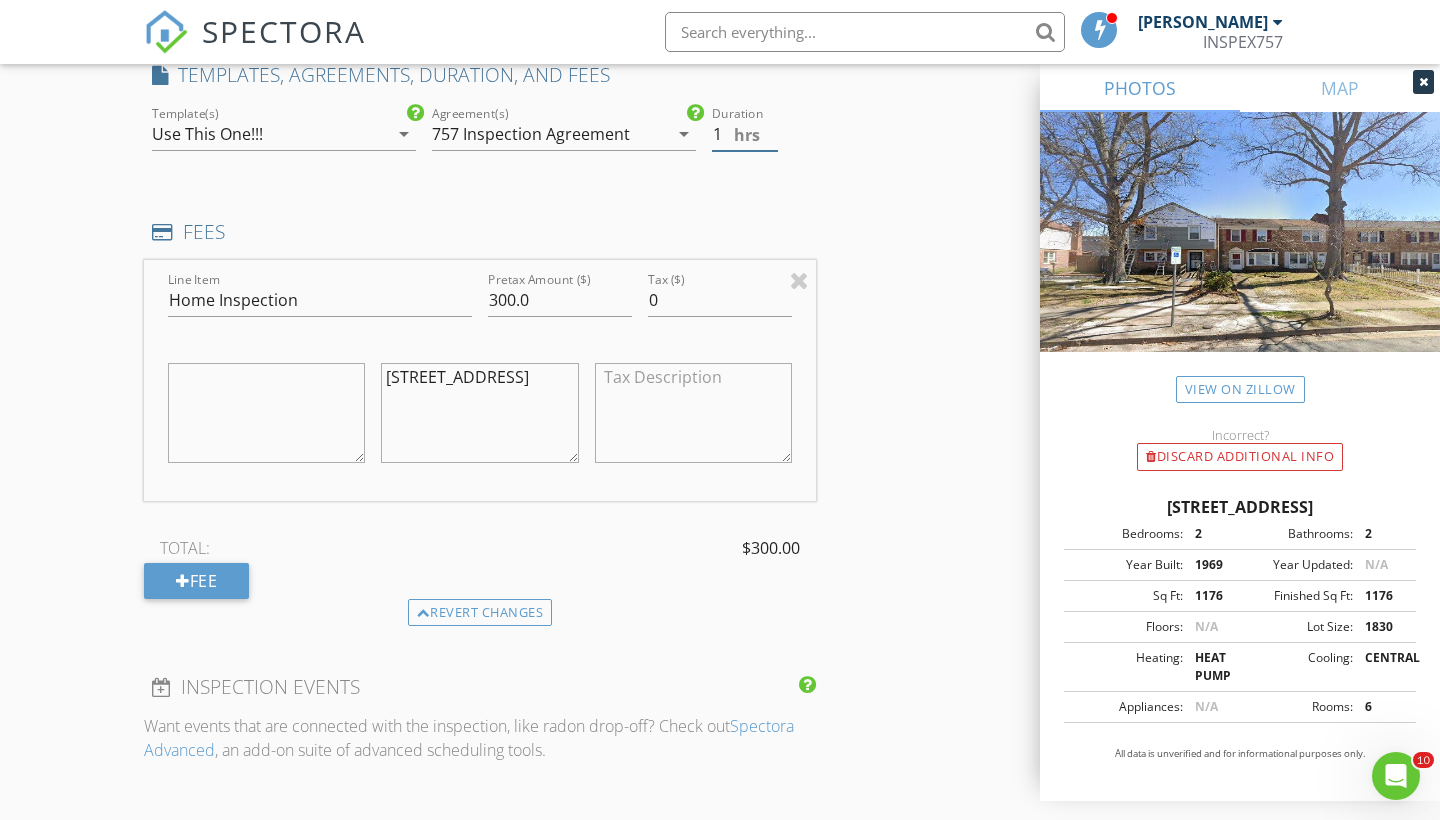 click on "1" at bounding box center (745, 134) 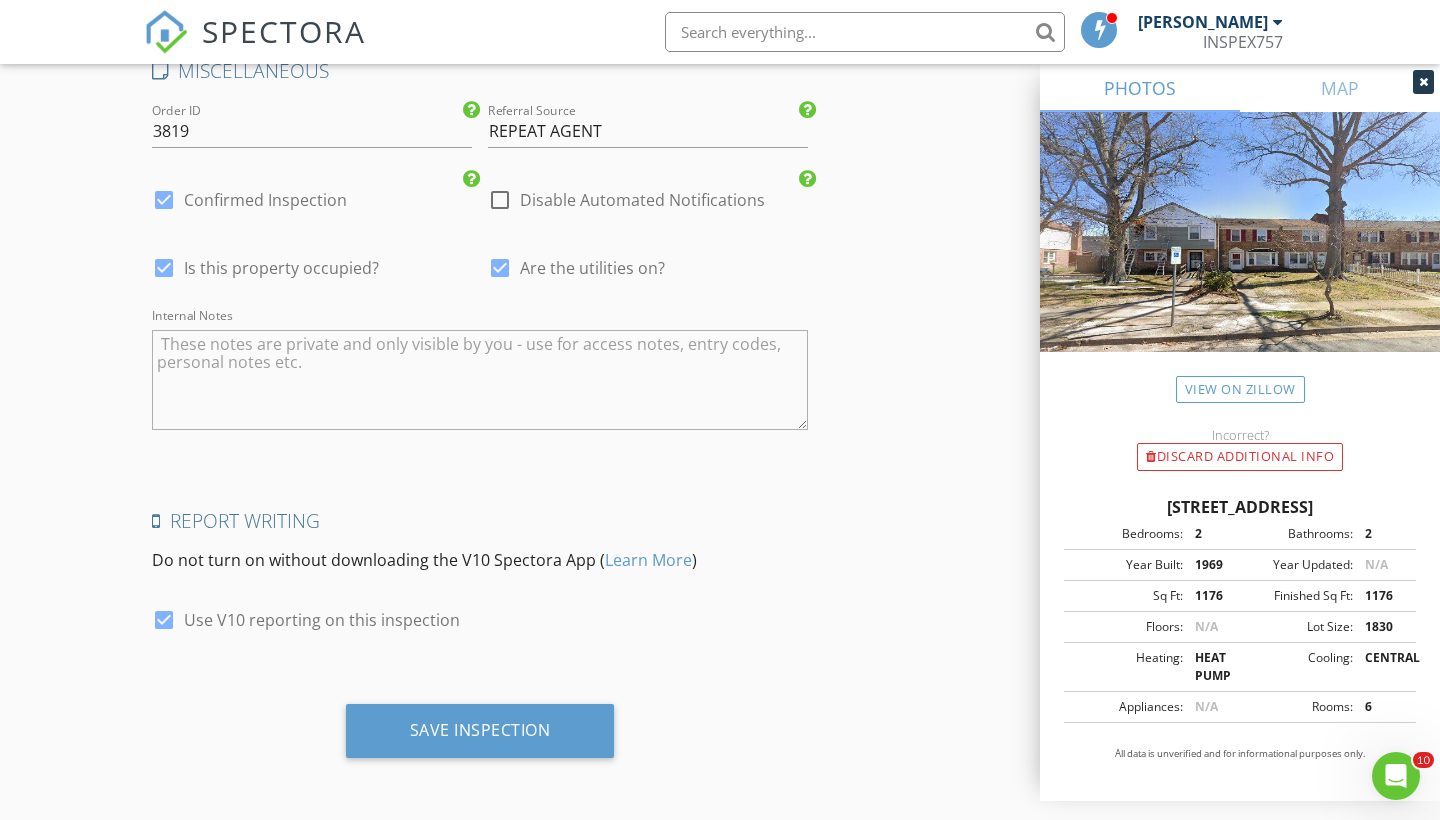 scroll, scrollTop: 3473, scrollLeft: 0, axis: vertical 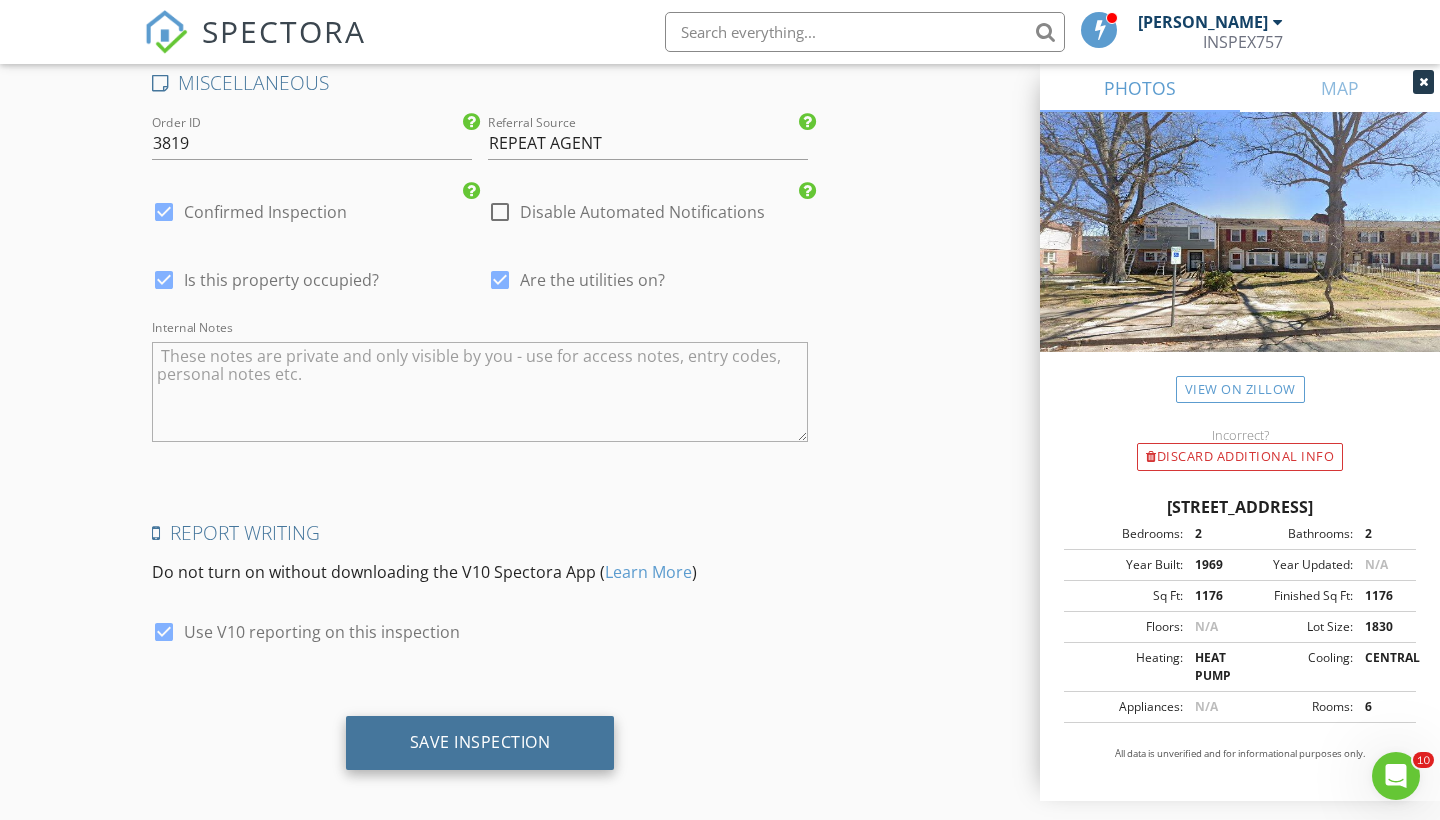 click on "Save Inspection" at bounding box center (480, 743) 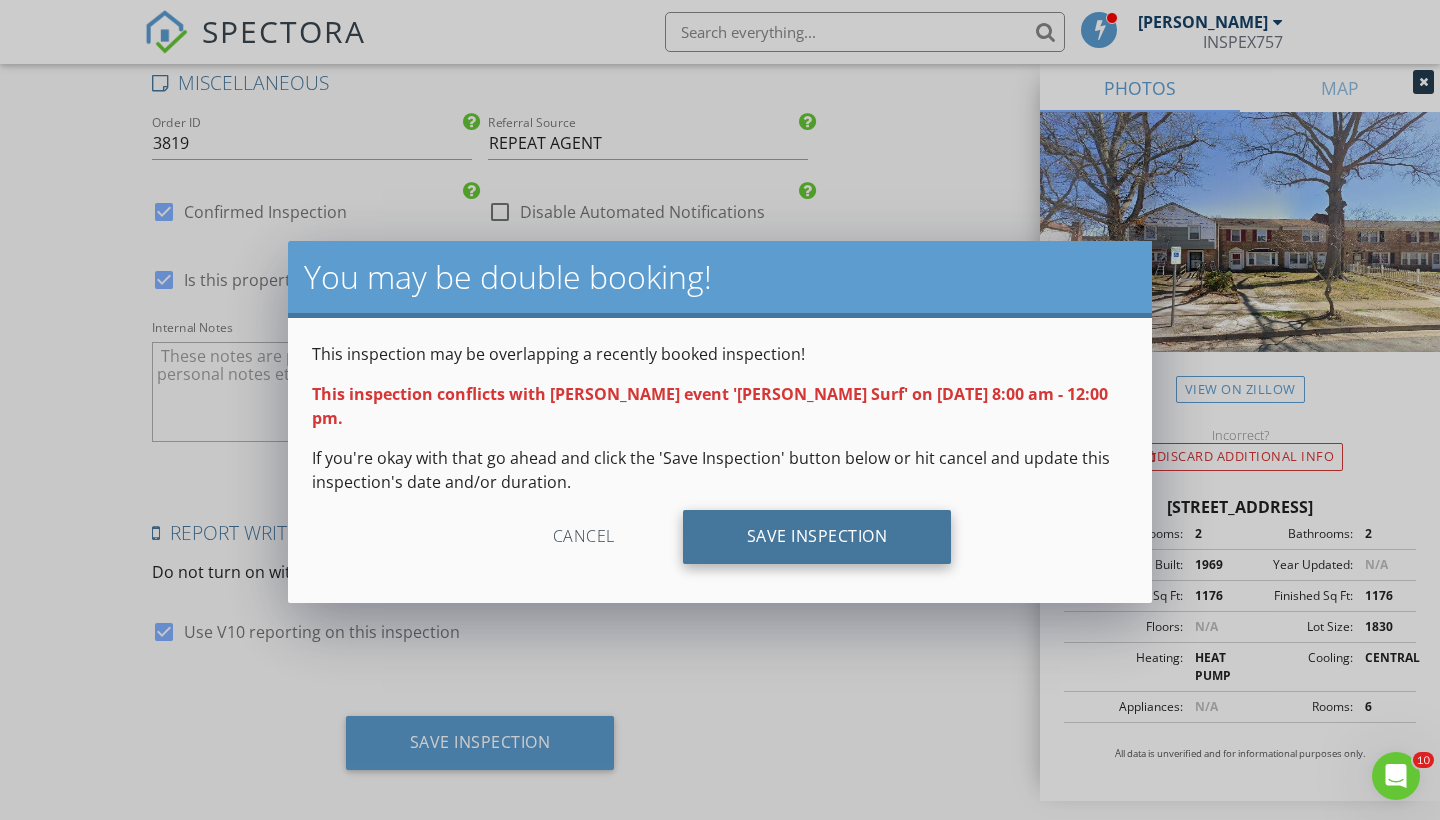 click on "Save Inspection" at bounding box center (817, 537) 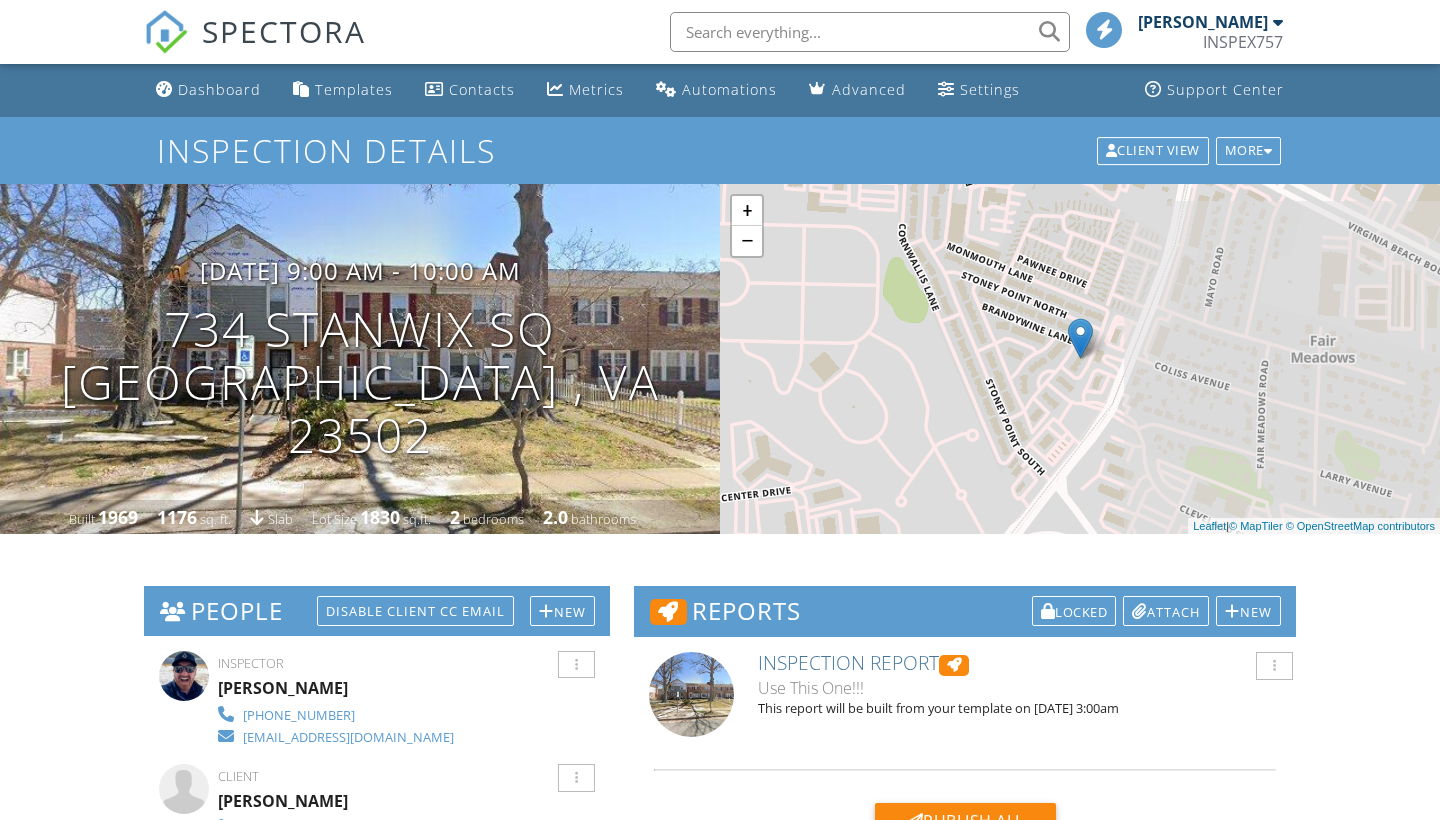 scroll, scrollTop: 363, scrollLeft: 0, axis: vertical 